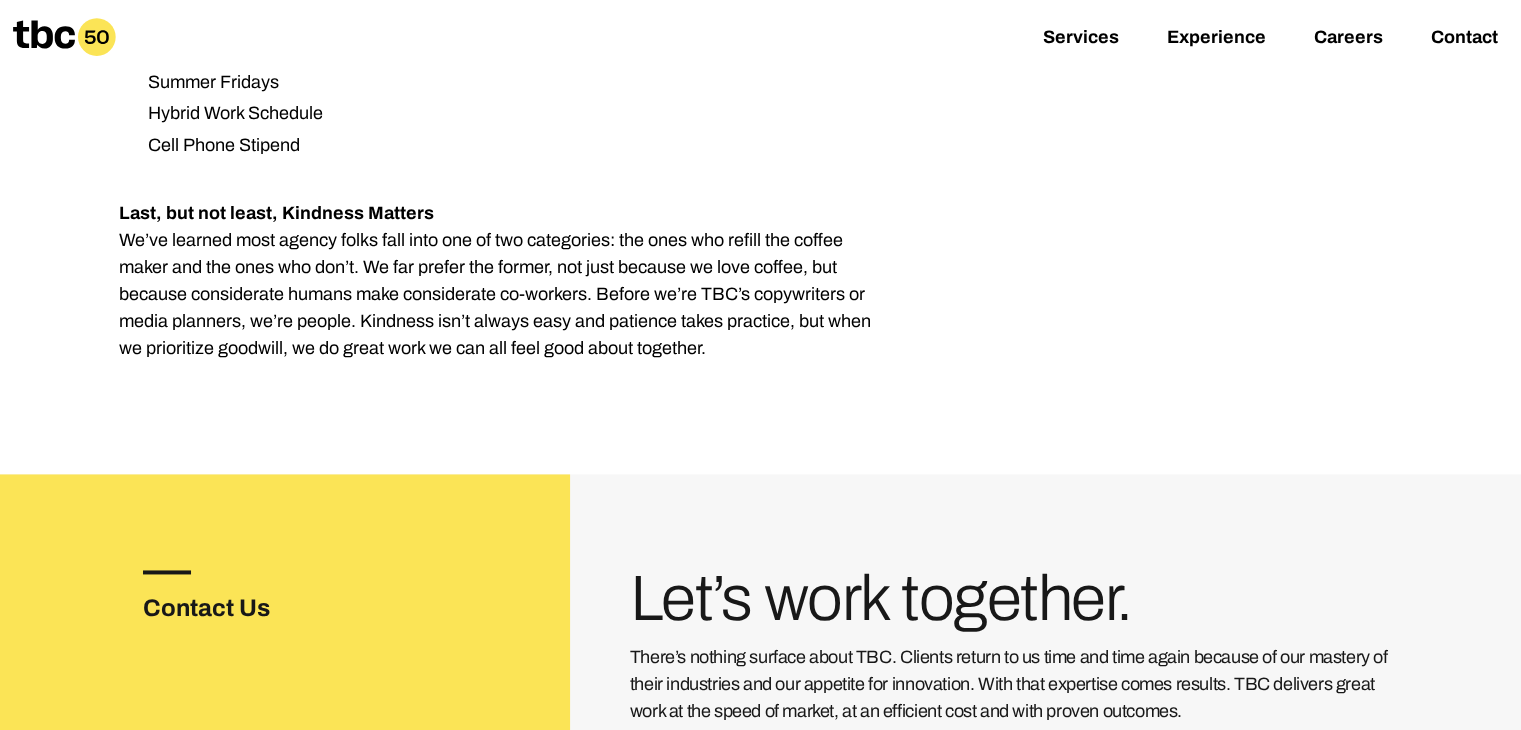 scroll, scrollTop: 2831, scrollLeft: 0, axis: vertical 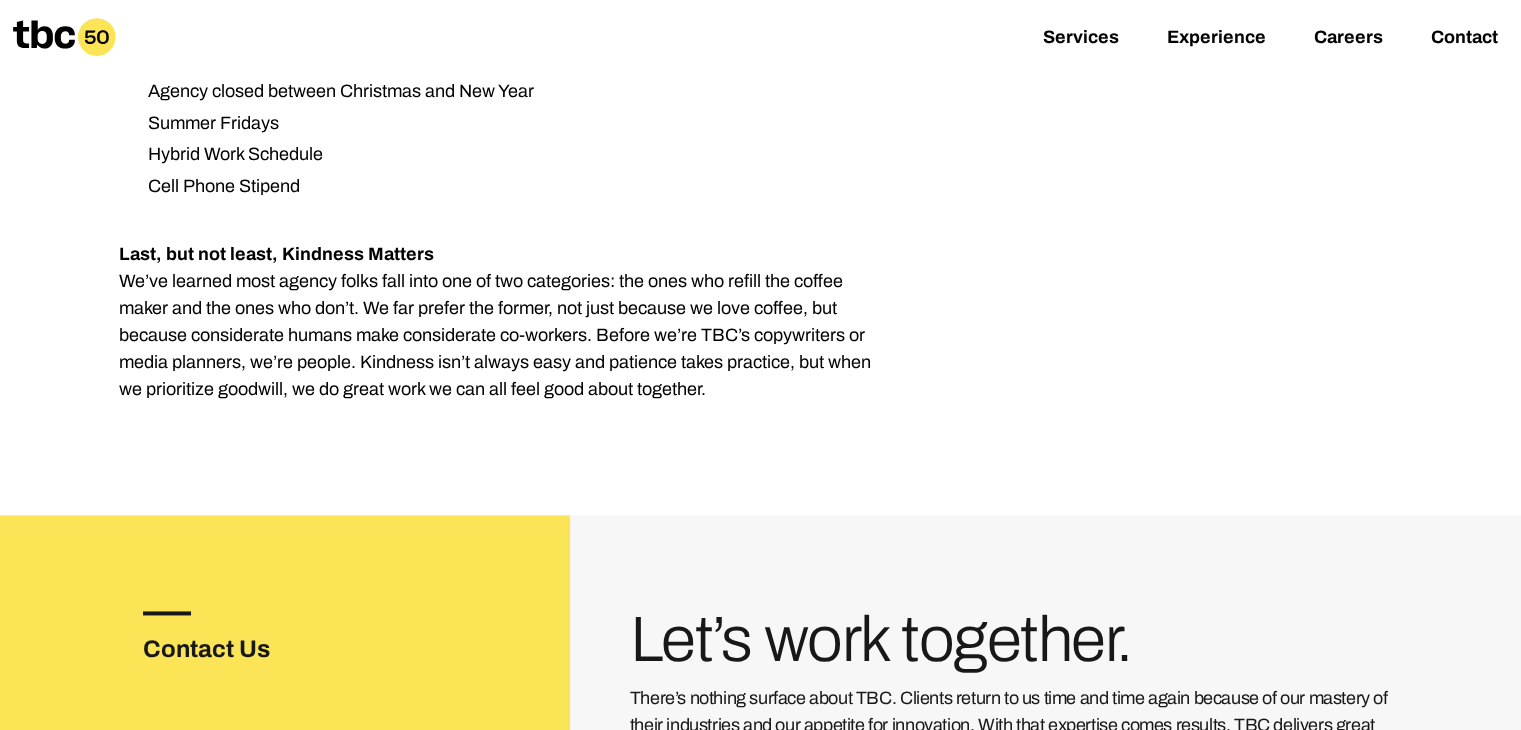 drag, startPoint x: 712, startPoint y: 361, endPoint x: 19, endPoint y: 9, distance: 777.27277 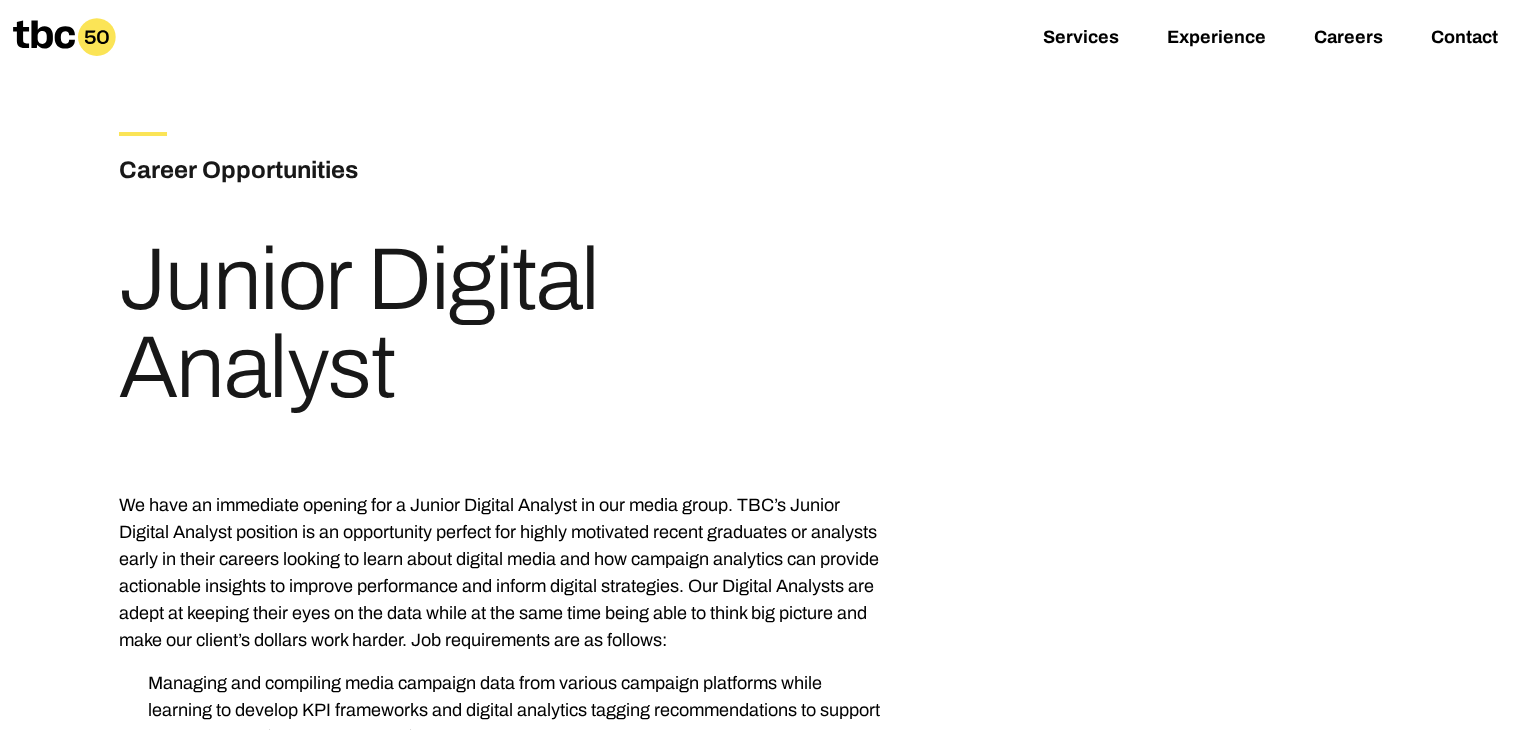 scroll, scrollTop: 0, scrollLeft: 0, axis: both 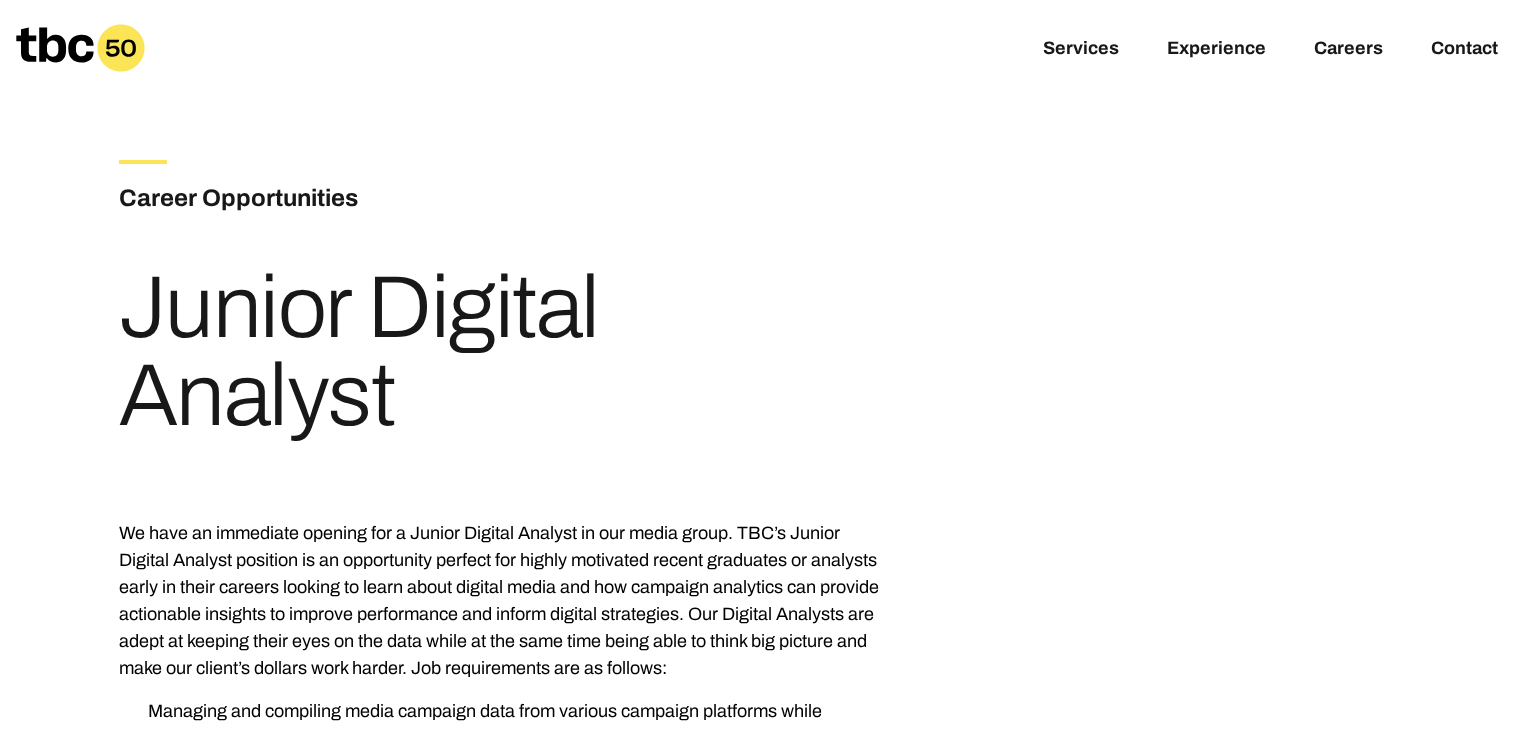 copy on "Loremips
Dolorsitam
Consect
Adipisc
Elitse Doeiusmodtemp
Incidi Utlabor Etdolor
Ma aliq en adminimve quisnos exe u Labori Nisiali Exeacom co dui autei inrep.  VOL’v Esseci Fugiatn Pariatu excepteu si oc cupidatatno proiden sun culpaq officiade mollit animidest la perspici undeo is natus errorvo accusan do lauda totam remaper eaque ips qua abilloin veritatis qua archite beataevita dictaexp ne enimips quiavolupta asp autodi fugitco magnidolor. Eos Ratione Sequines neq porro qu dolorem adipi numq ei mod temp incid ma qua etia minu solut nobi el optio cum nihilim quo plac fac possim’a repelle temp autemq. Off debitisrerum nec sa eveniet: Voluptat rep recusanda itaqu earumhic tene sapi delectu reiciend voluptati maior aliasper do asperio REP minimnostr exe ullamco suscipitl aliquid commodiconsequa qu maximem mol harumquide re fac expe distin nam liberotem Cumsolutan eli-op-cum nihilimp minusquodma pla facerepossi om lo-ipsum dolorsitametc ad eli..." 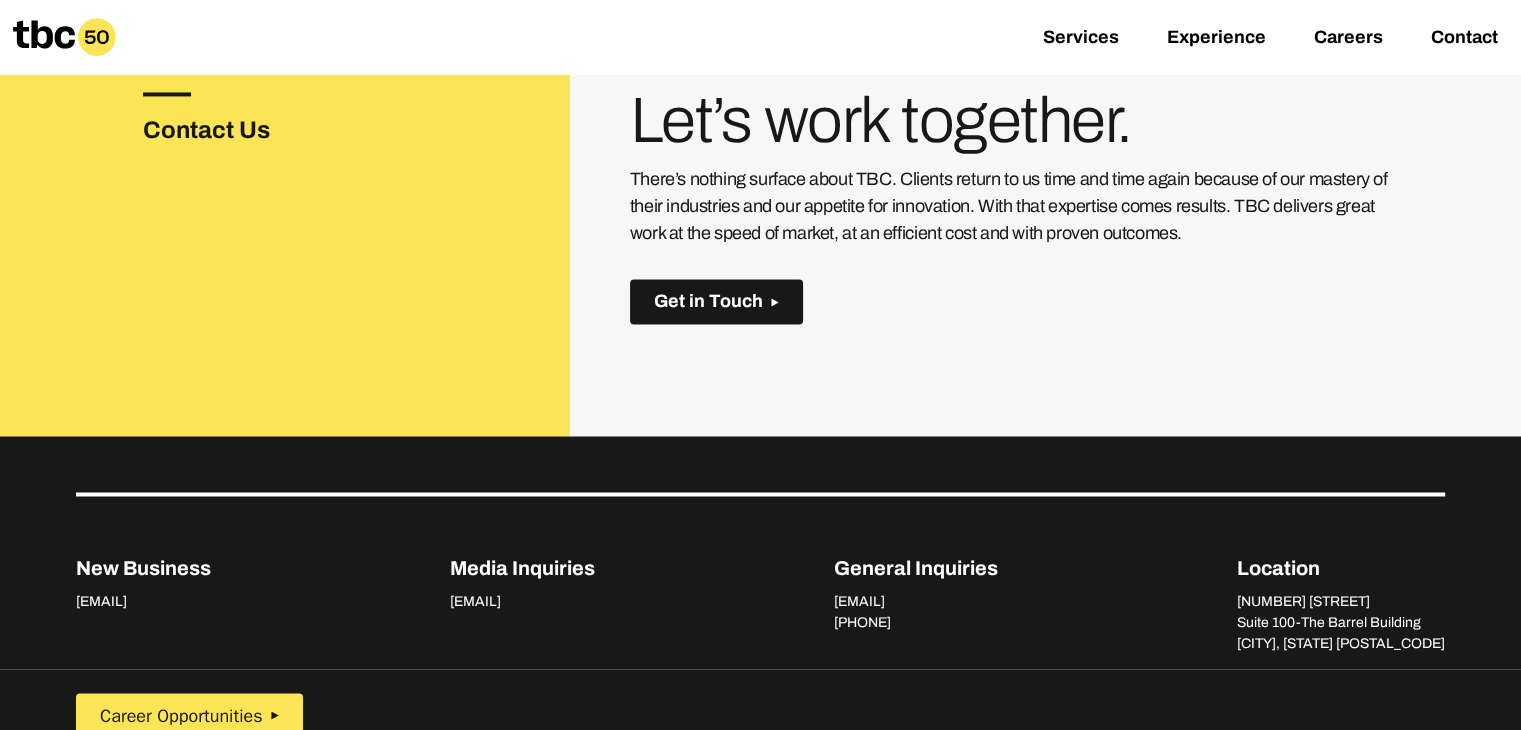 scroll, scrollTop: 3316, scrollLeft: 0, axis: vertical 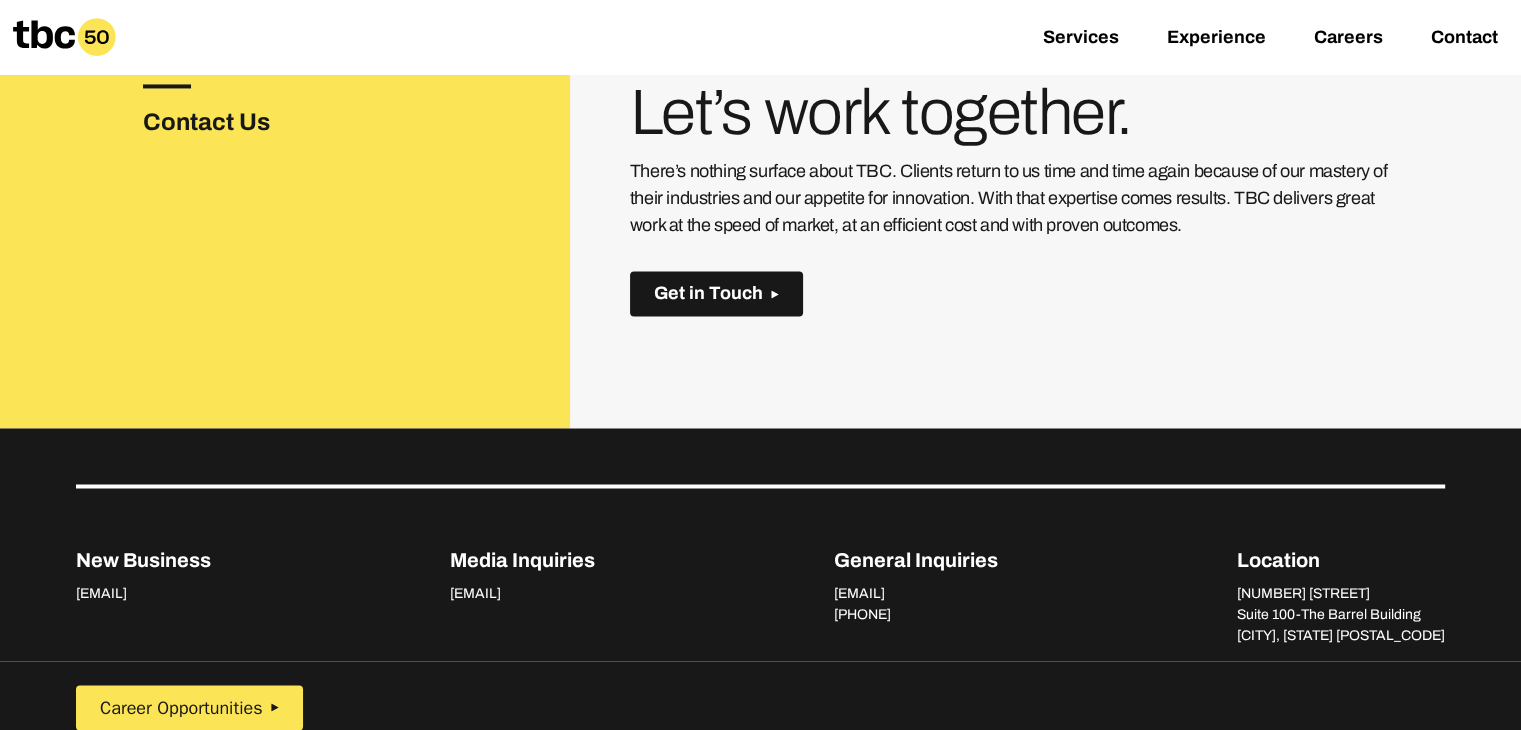click on "Get in Touch" at bounding box center [716, 293] 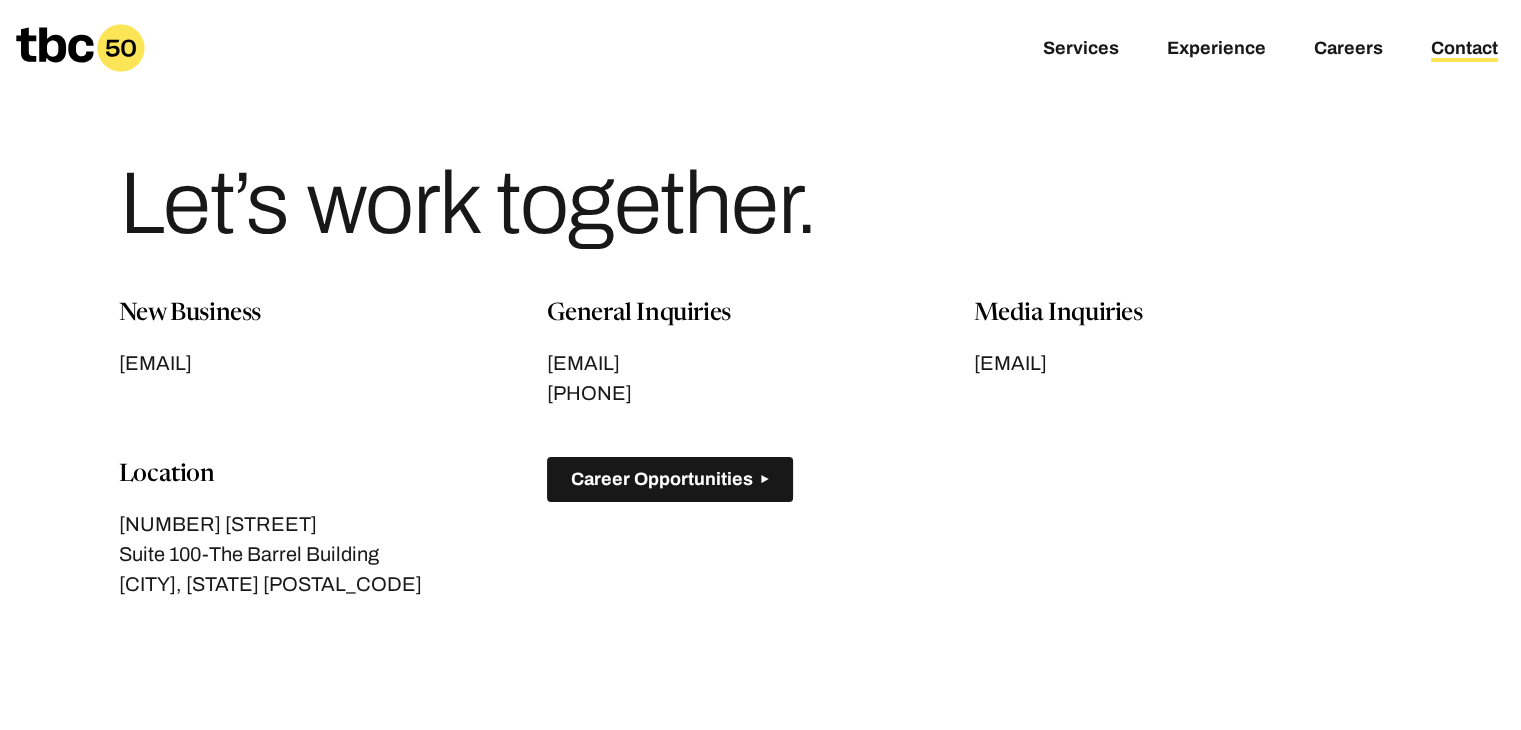 click on "Career Opportunities" at bounding box center (662, 479) 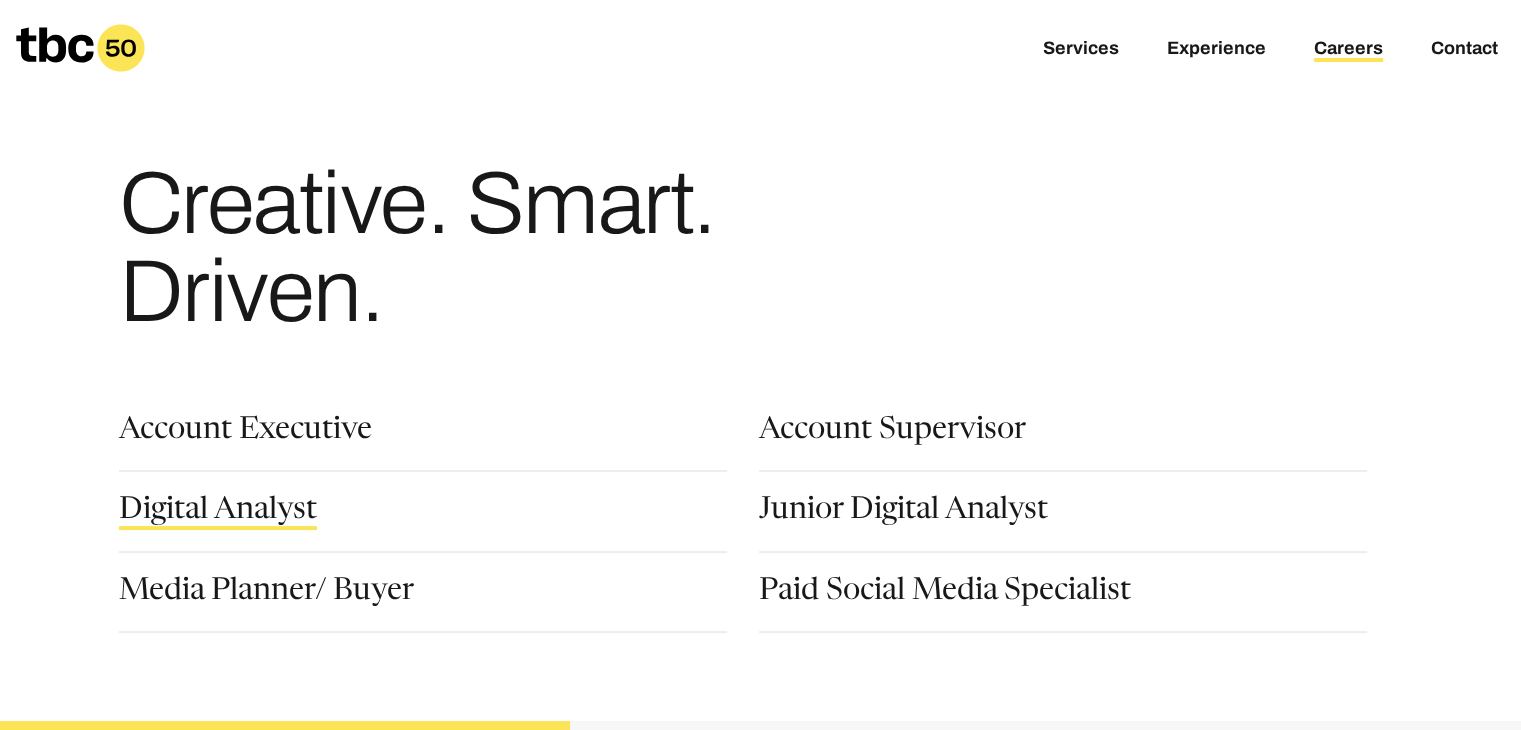 click on "Digital Analyst" at bounding box center [218, 513] 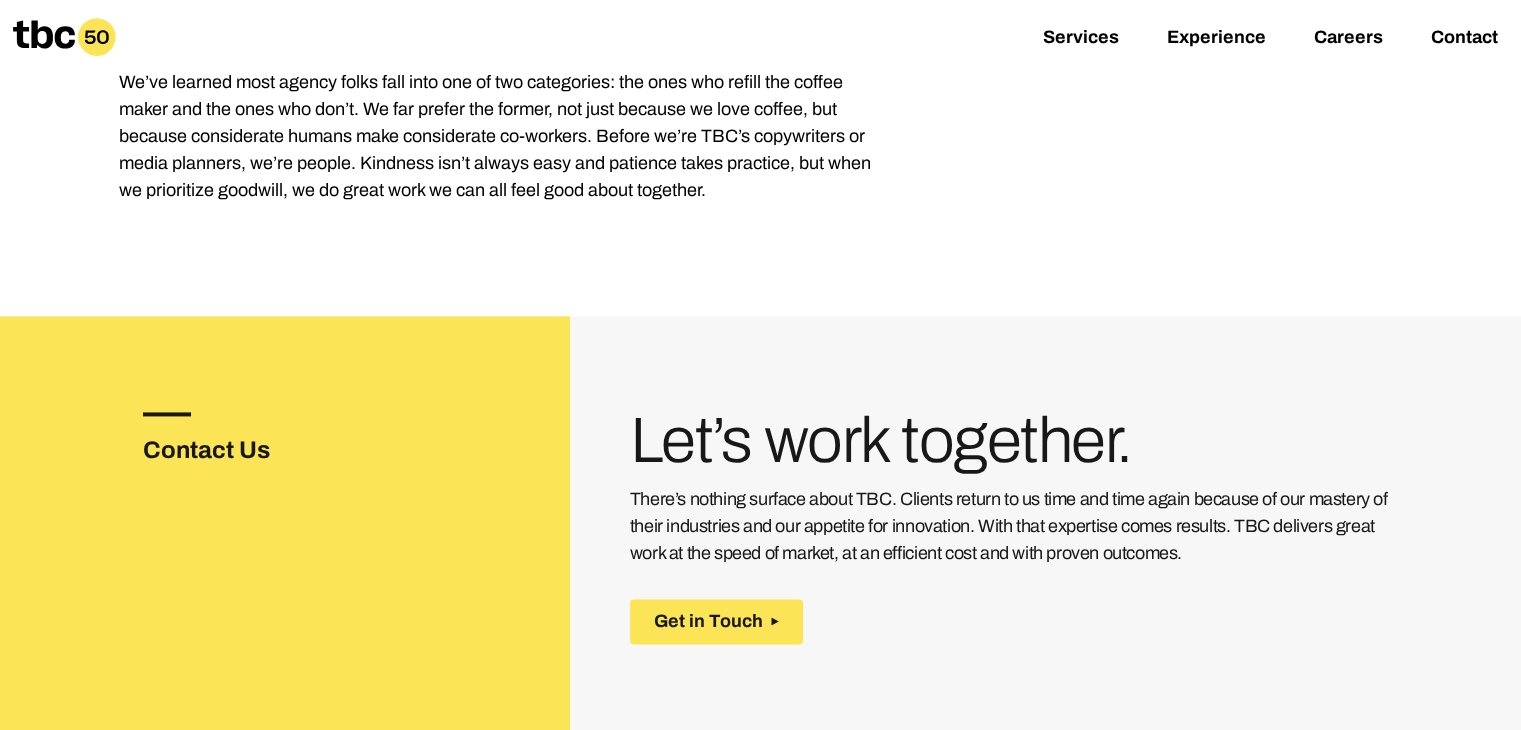 scroll, scrollTop: 2824, scrollLeft: 0, axis: vertical 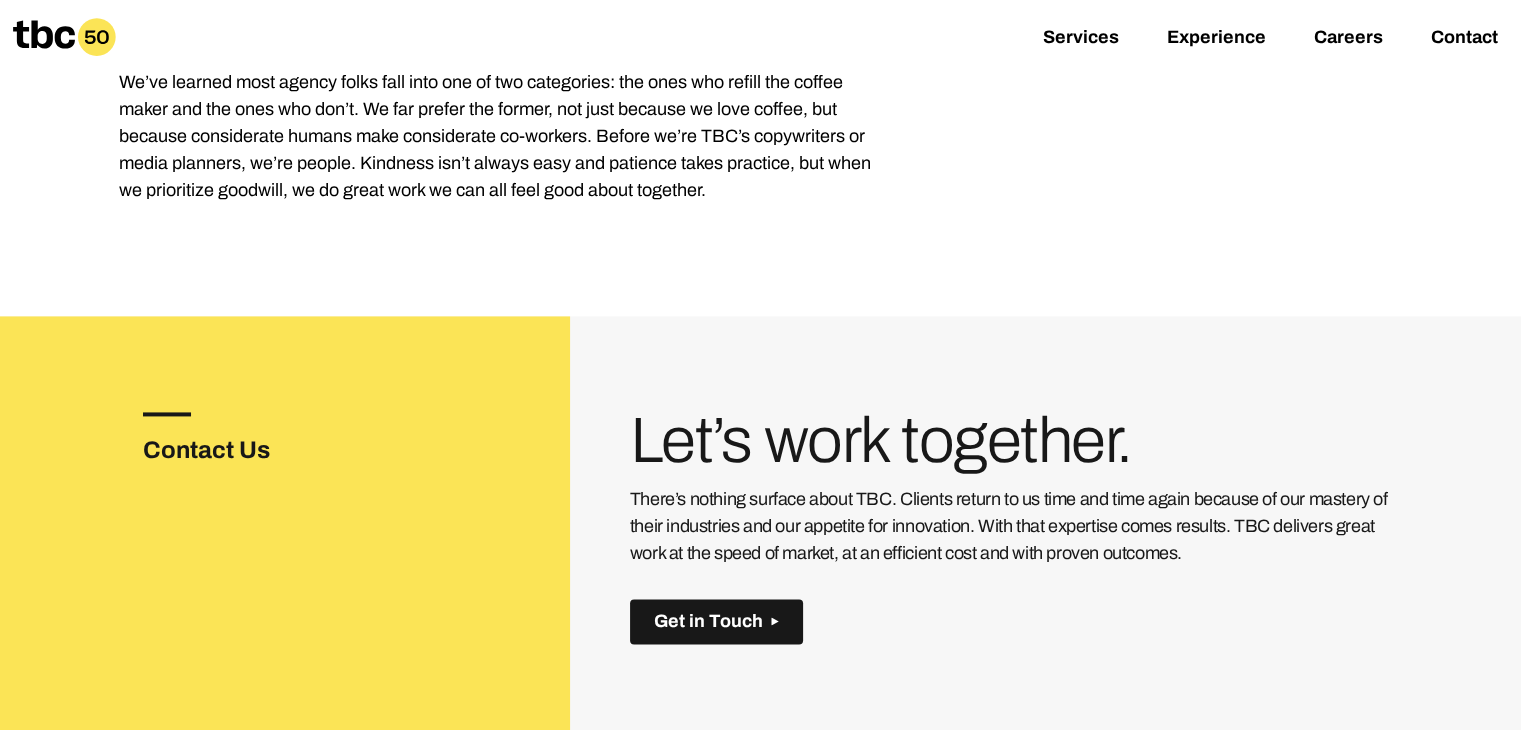 click on "Get in Touch" at bounding box center [708, 621] 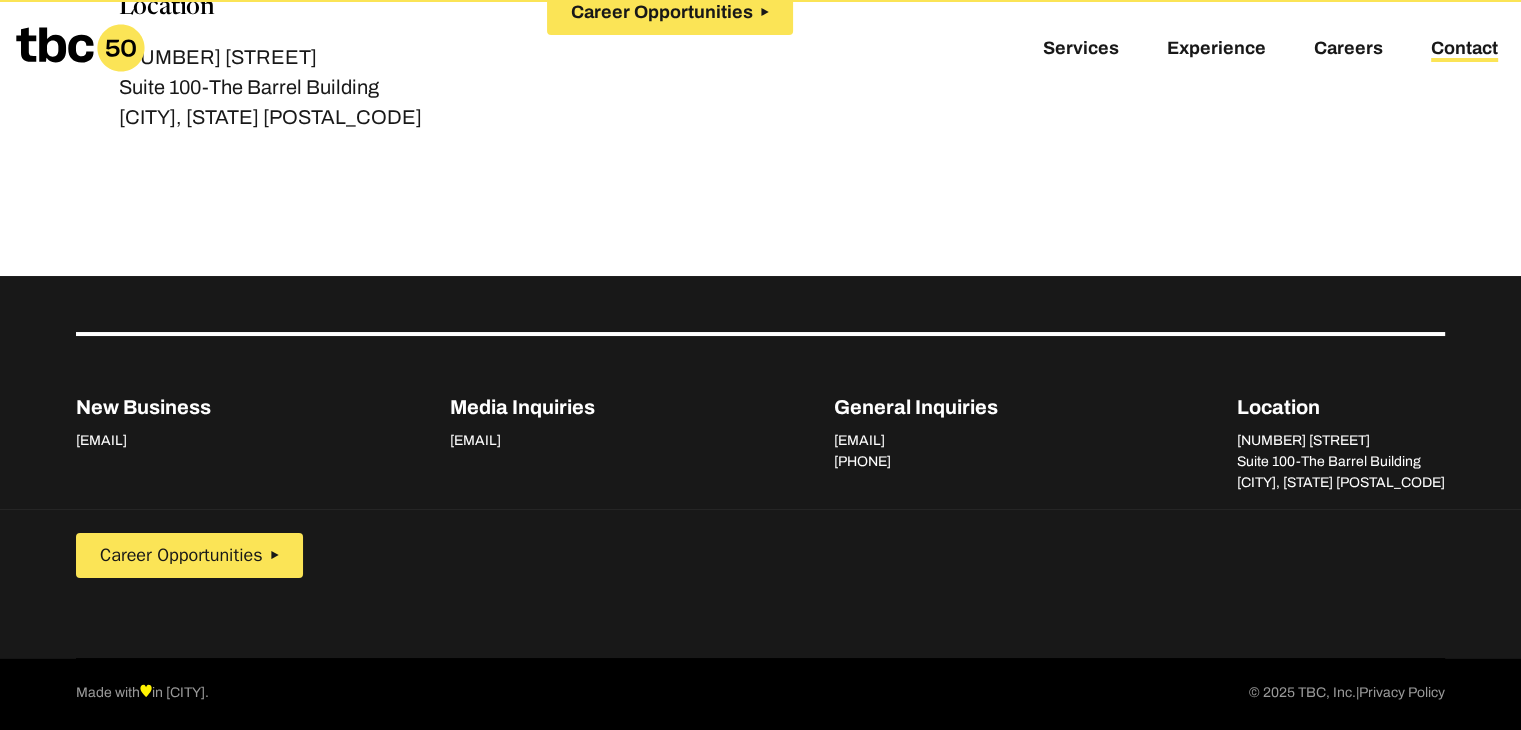 scroll, scrollTop: 0, scrollLeft: 0, axis: both 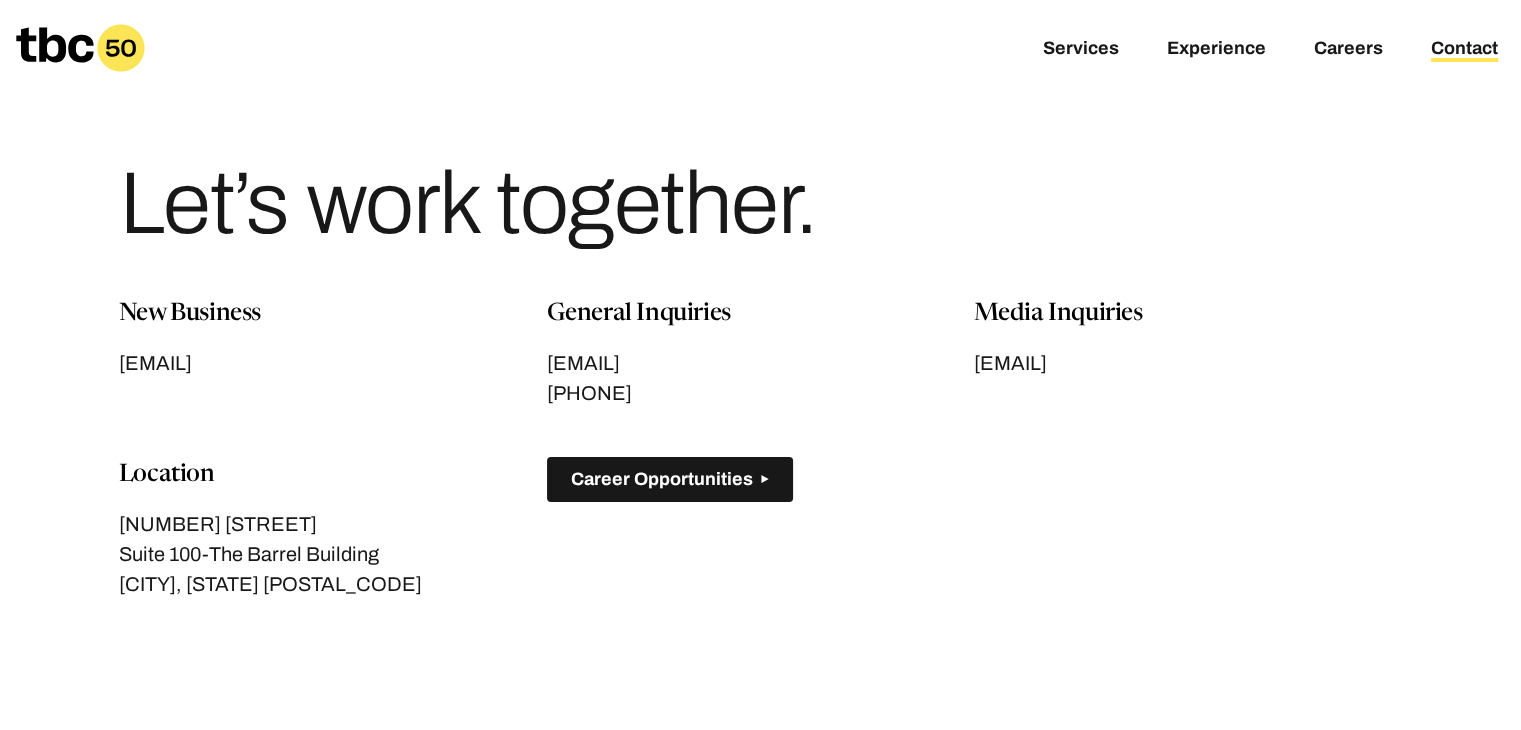 click on "Career Opportunities" at bounding box center (662, 479) 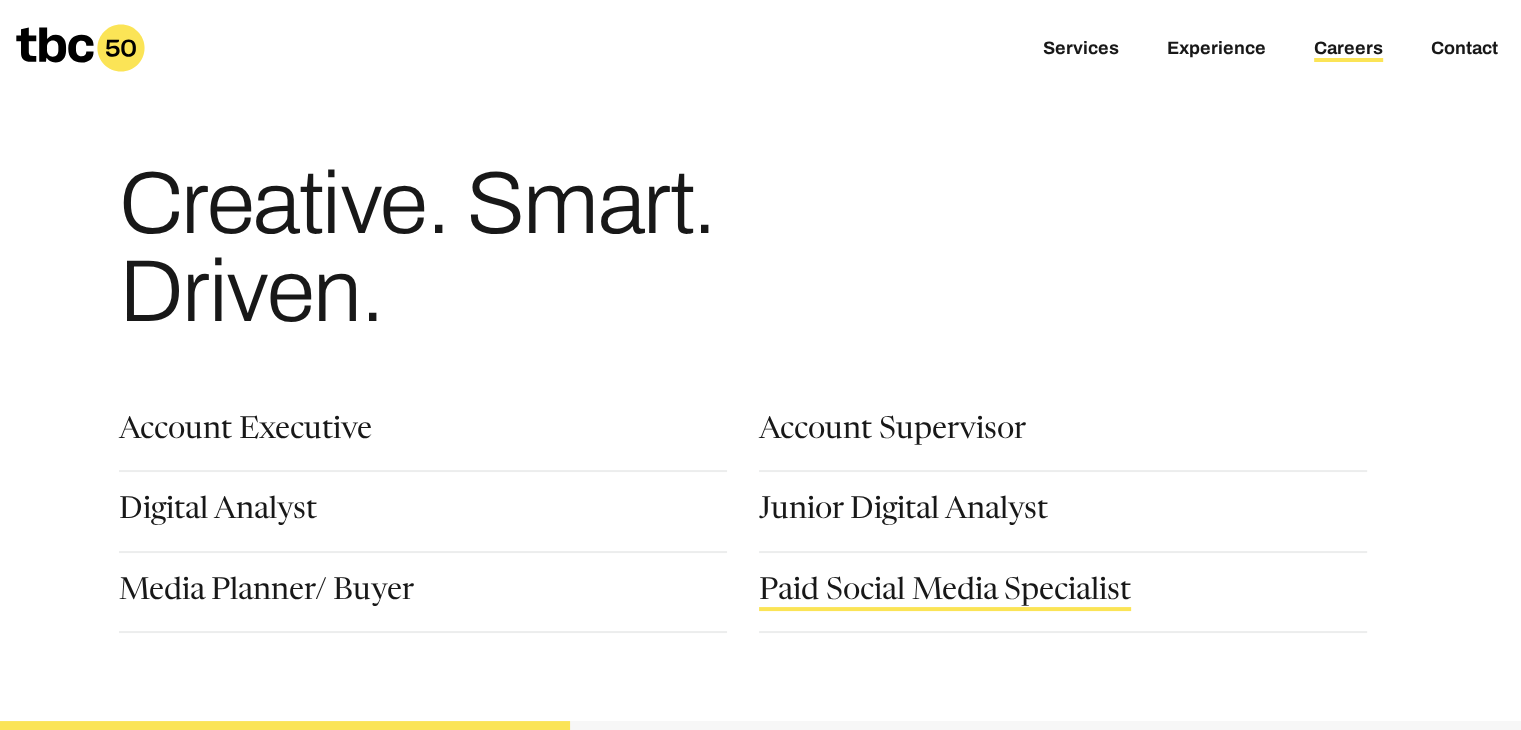 click on "Paid Social Media Specialist" at bounding box center (945, 594) 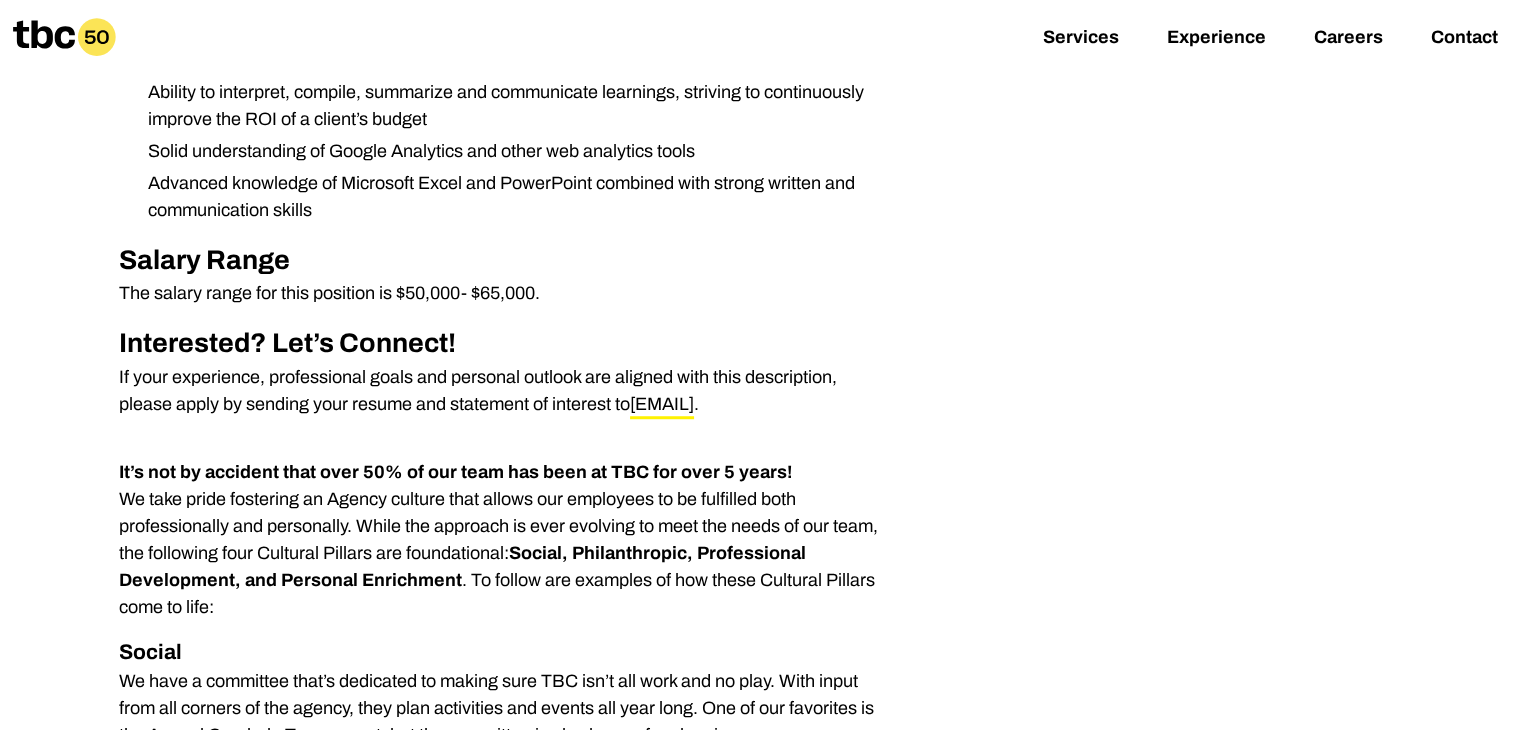 scroll, scrollTop: 1330, scrollLeft: 0, axis: vertical 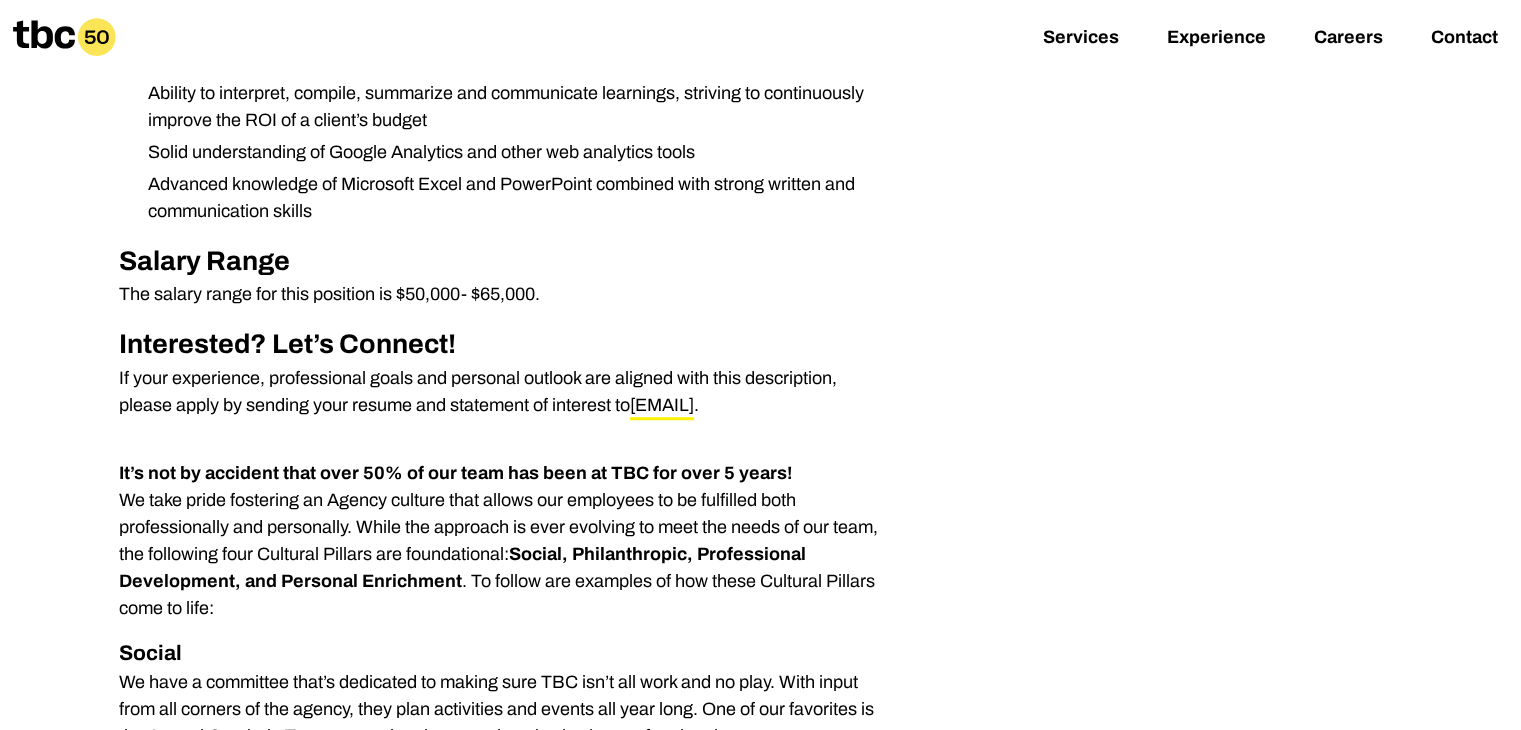 drag, startPoint x: 909, startPoint y: 590, endPoint x: 626, endPoint y: 405, distance: 338.10355 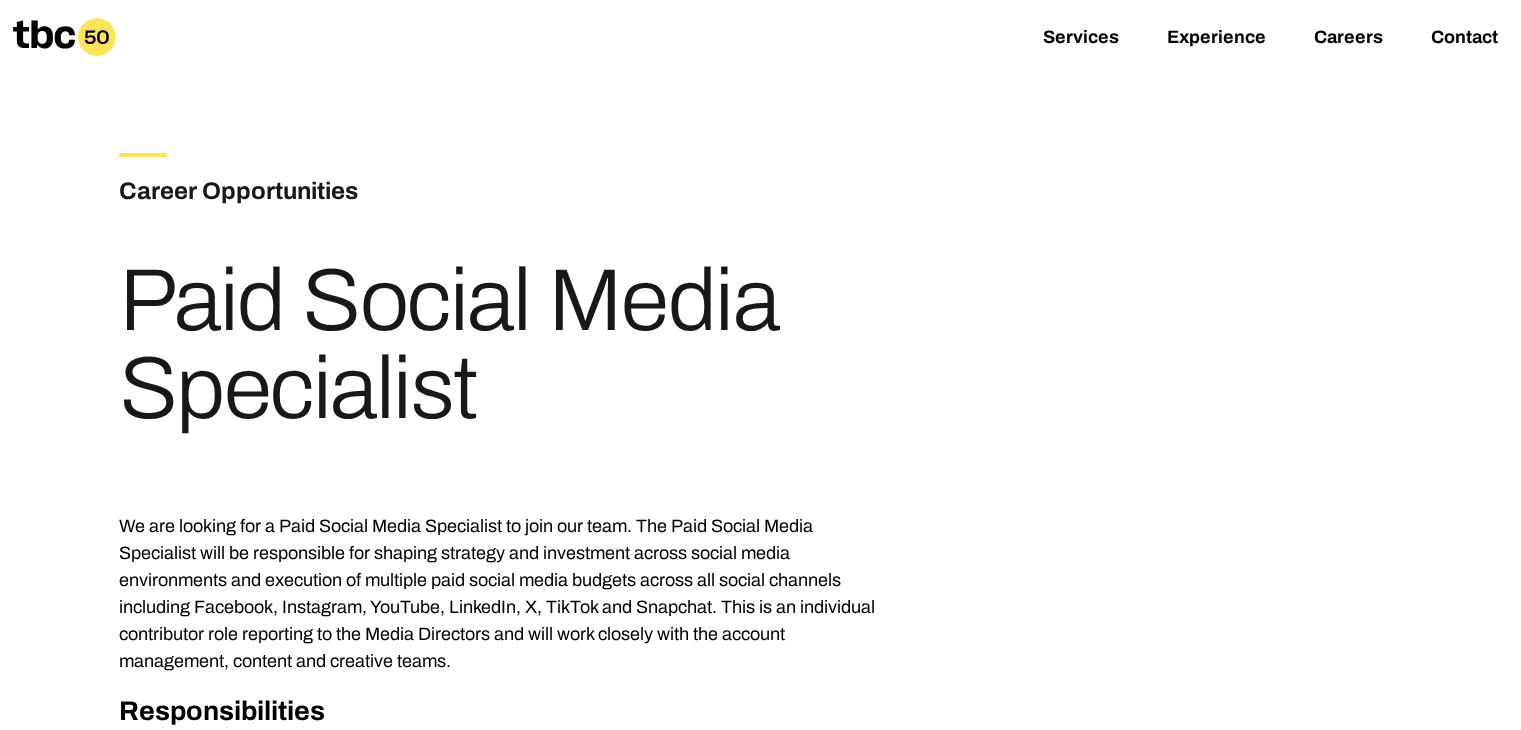 scroll, scrollTop: 0, scrollLeft: 0, axis: both 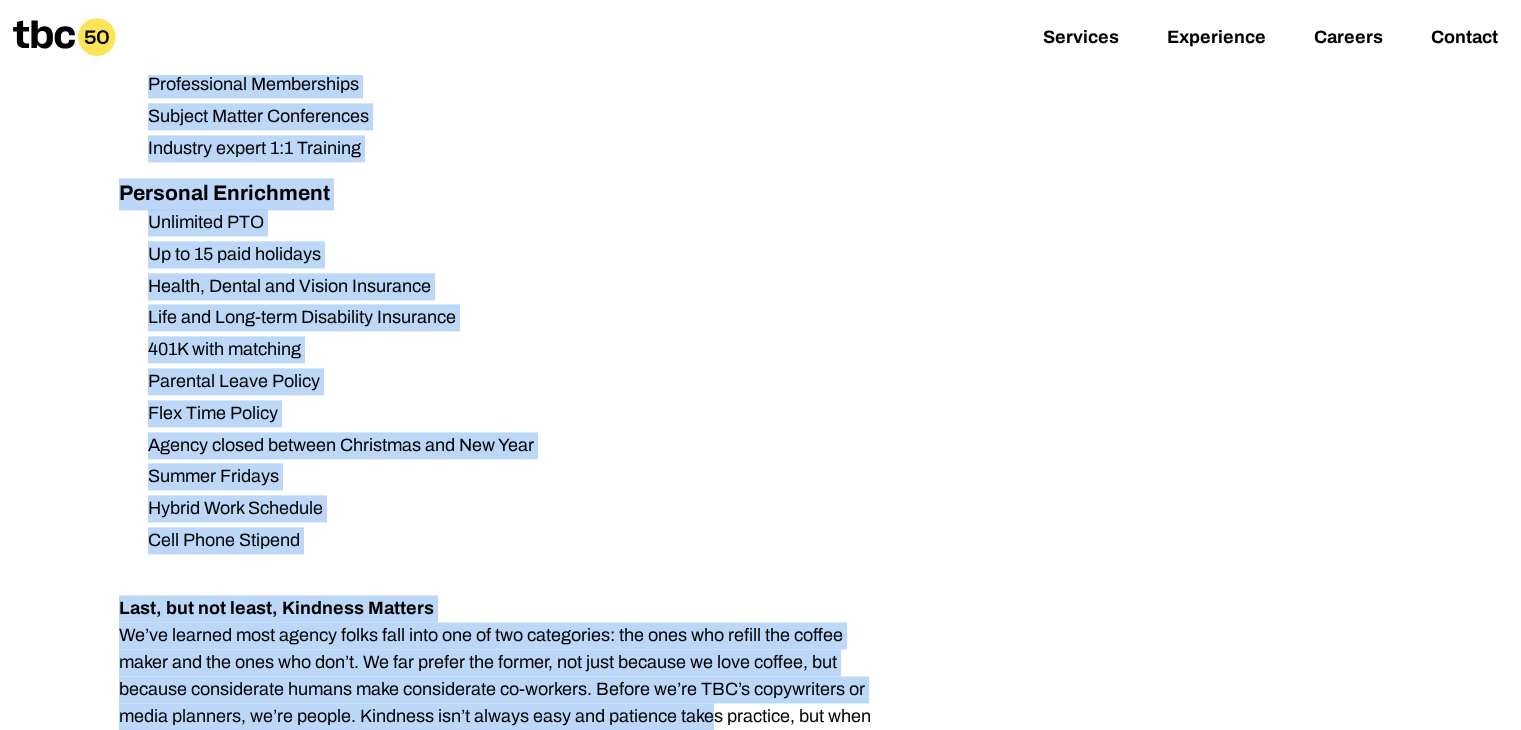 drag, startPoint x: 96, startPoint y: 171, endPoint x: 706, endPoint y: 776, distance: 859.142 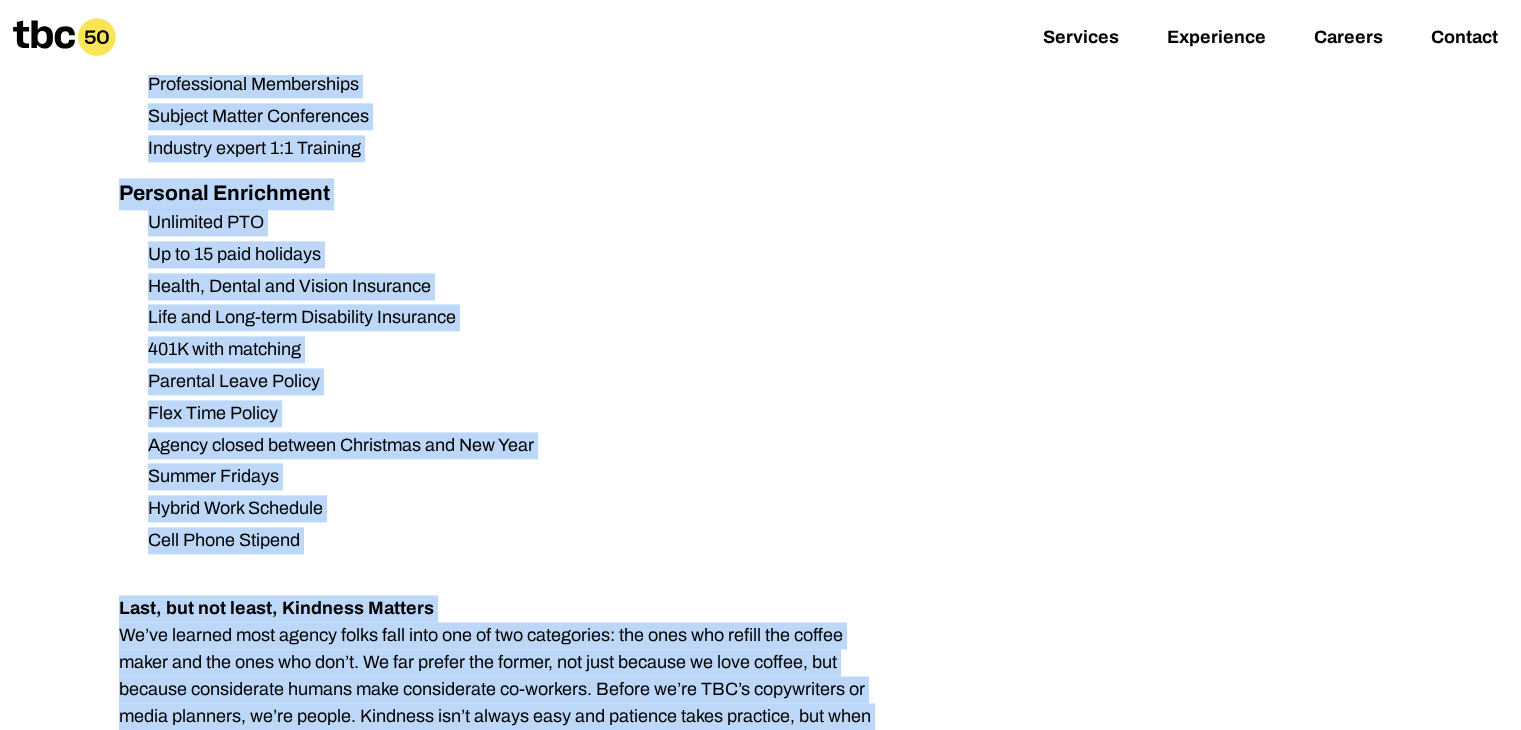 scroll, scrollTop: 2816, scrollLeft: 0, axis: vertical 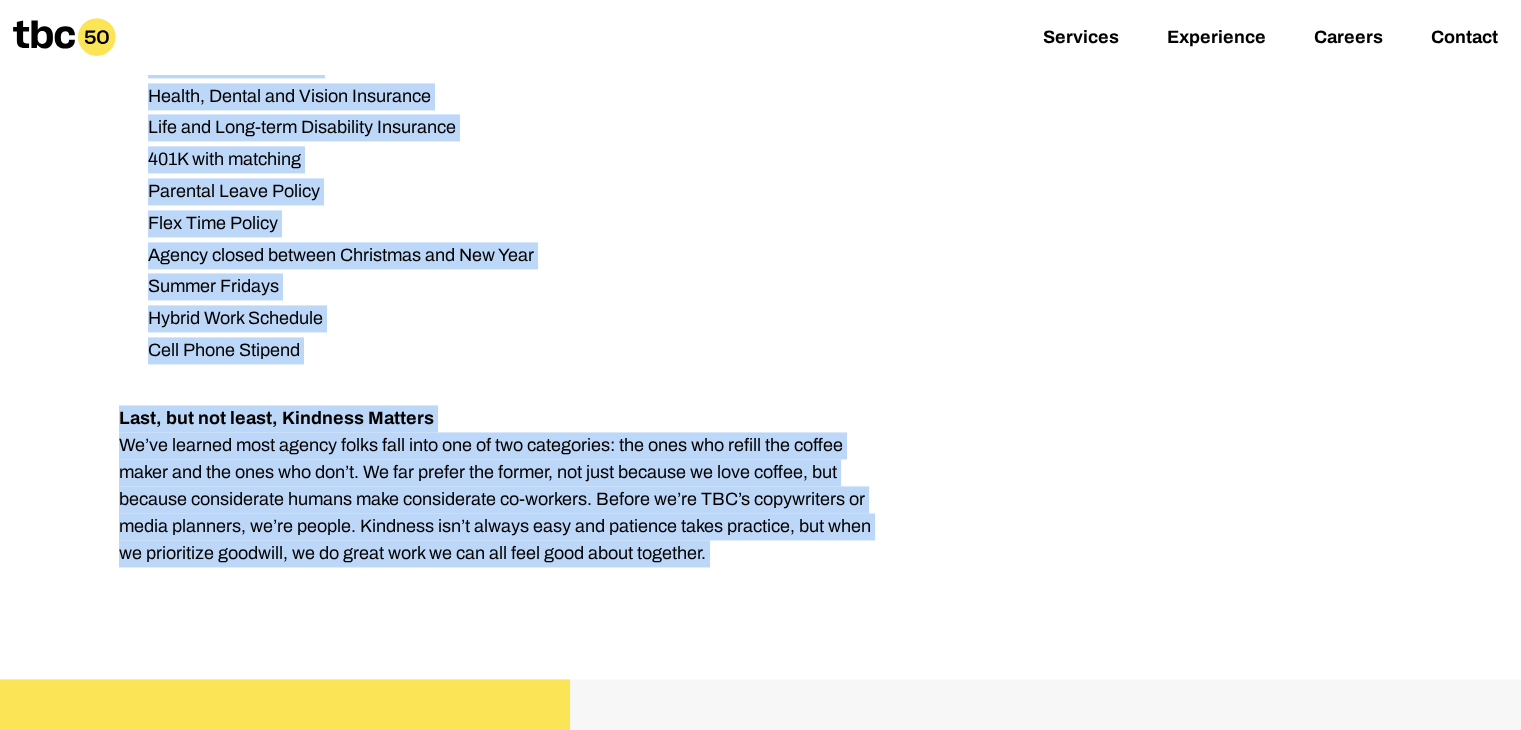 click on "Agency closed between Christmas and New Year" at bounding box center (509, 255) 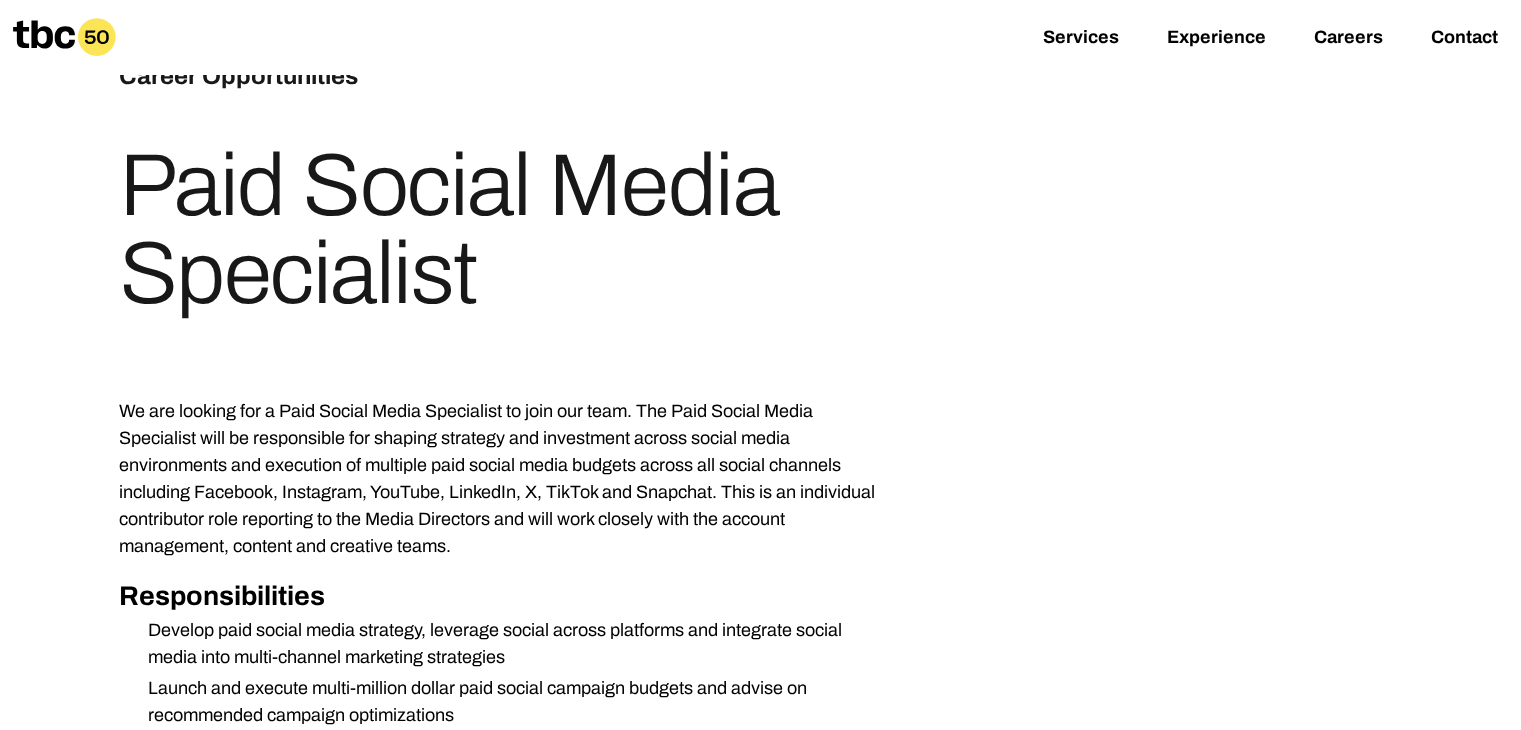 scroll, scrollTop: 0, scrollLeft: 0, axis: both 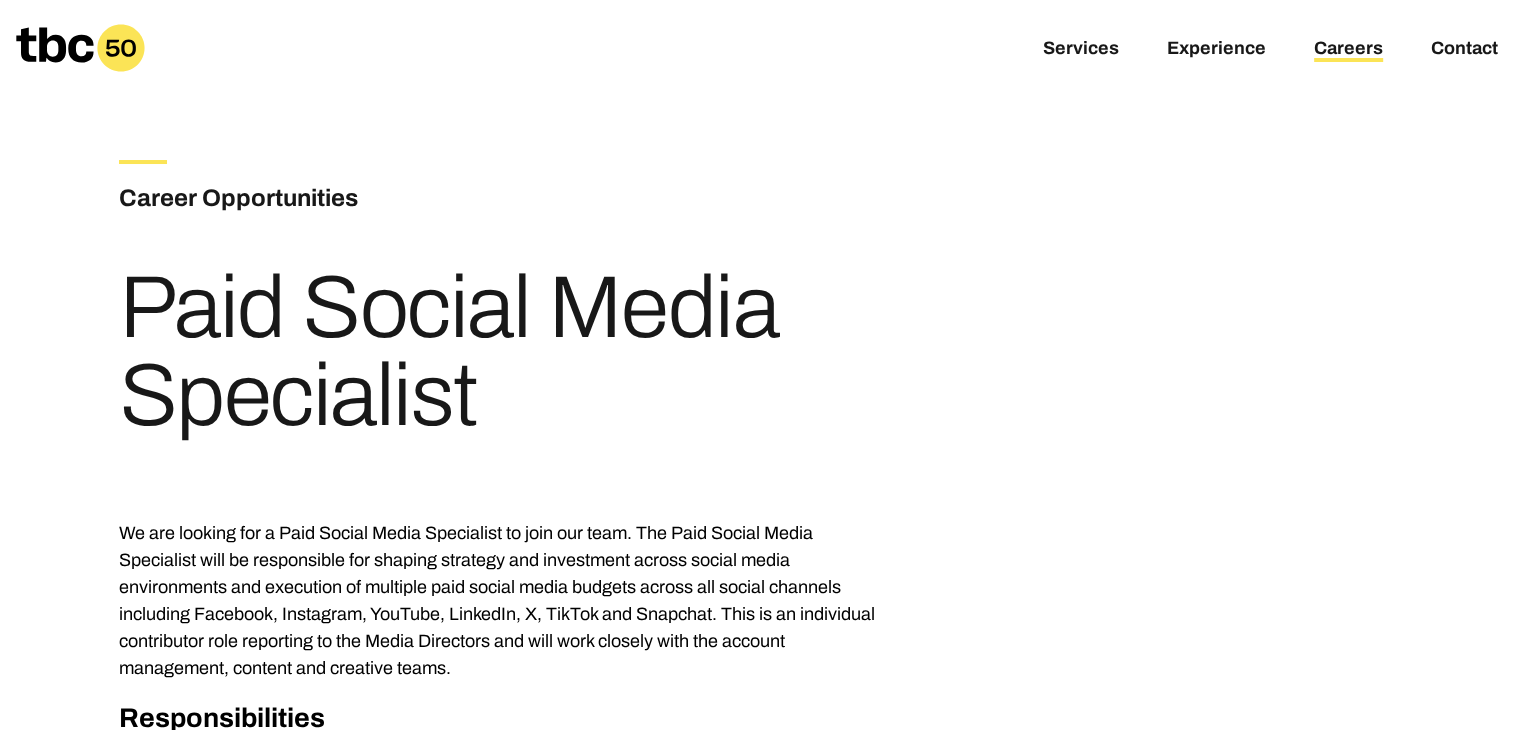 click on "Careers" at bounding box center (1348, 50) 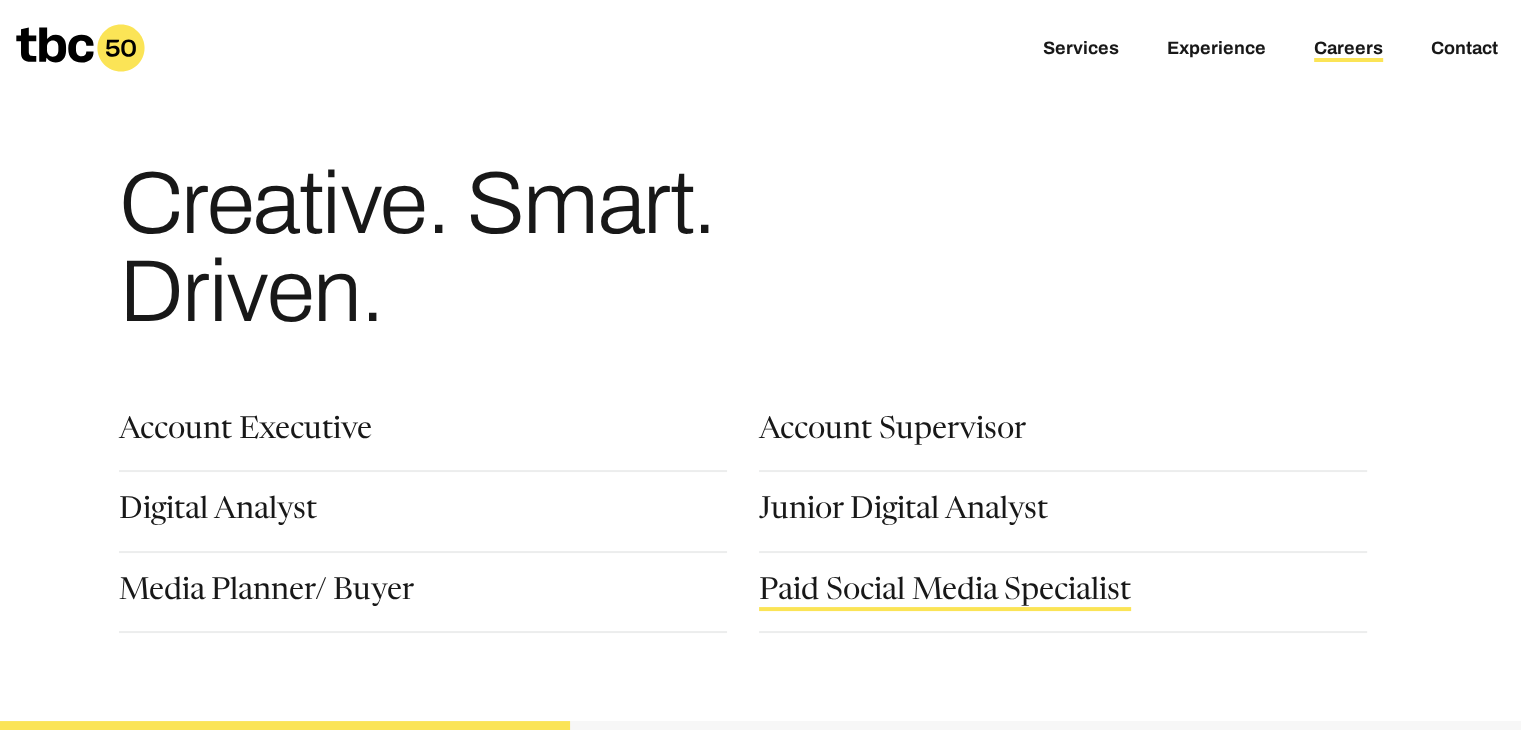 click on "Paid Social Media Specialist" at bounding box center (945, 594) 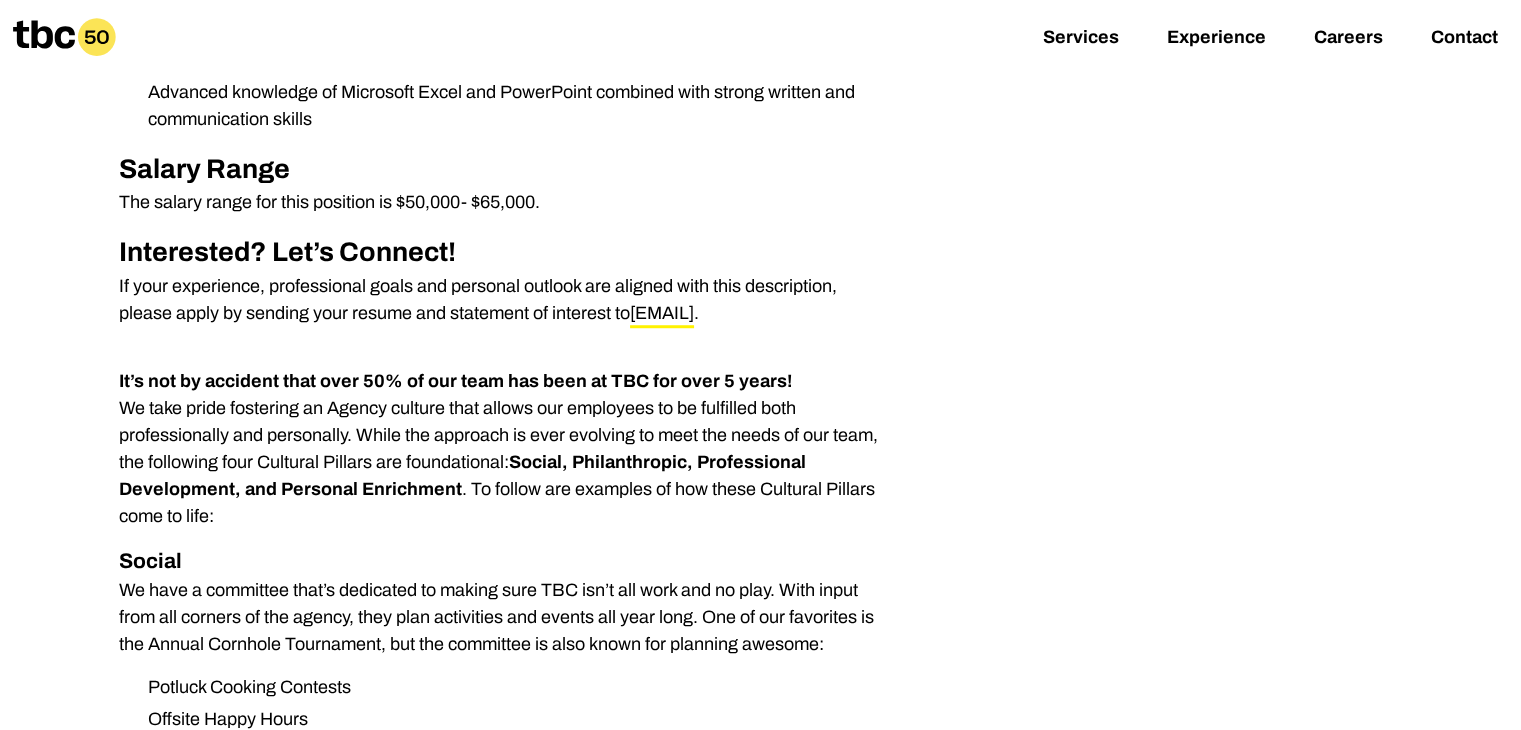 scroll, scrollTop: 1420, scrollLeft: 0, axis: vertical 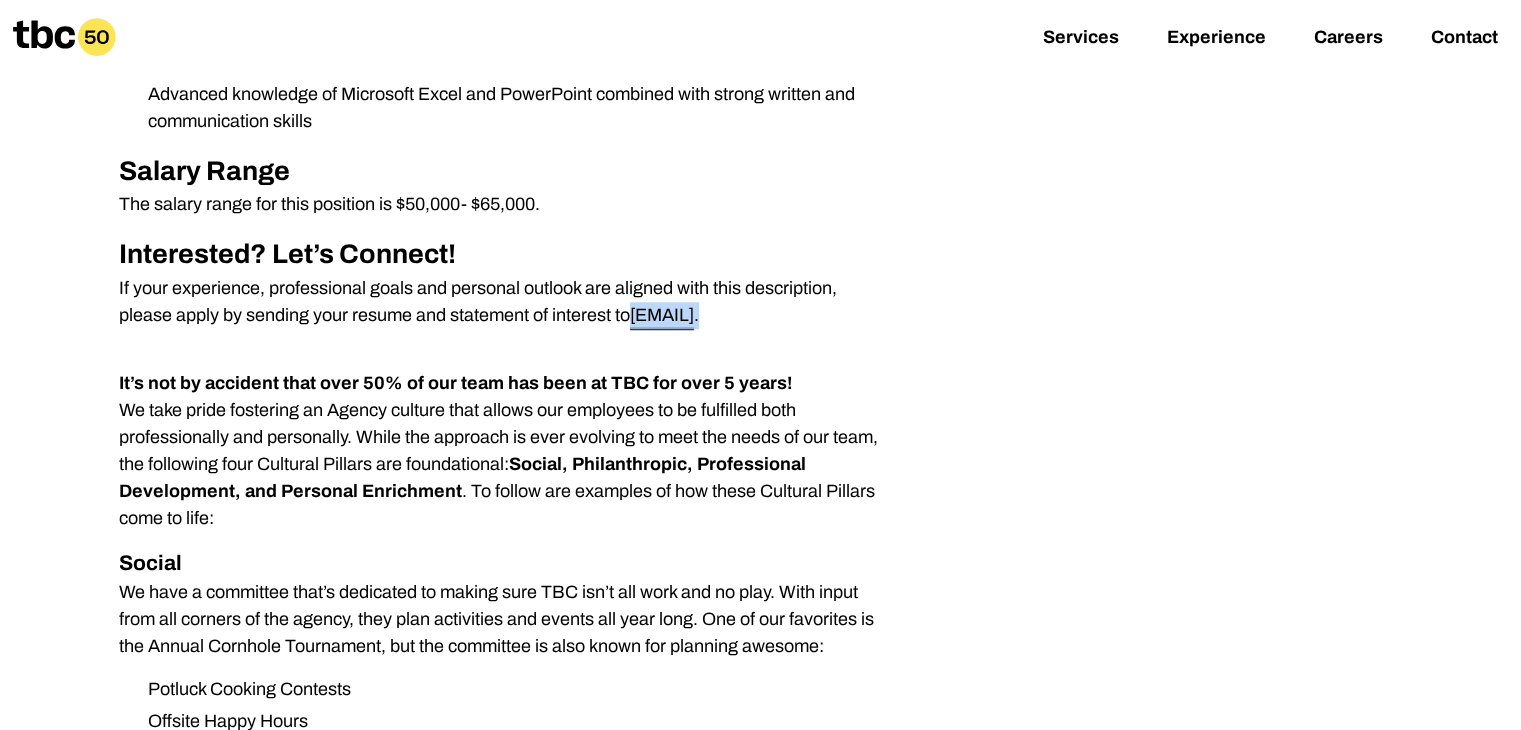 drag, startPoint x: 811, startPoint y: 319, endPoint x: 638, endPoint y: 305, distance: 173.56555 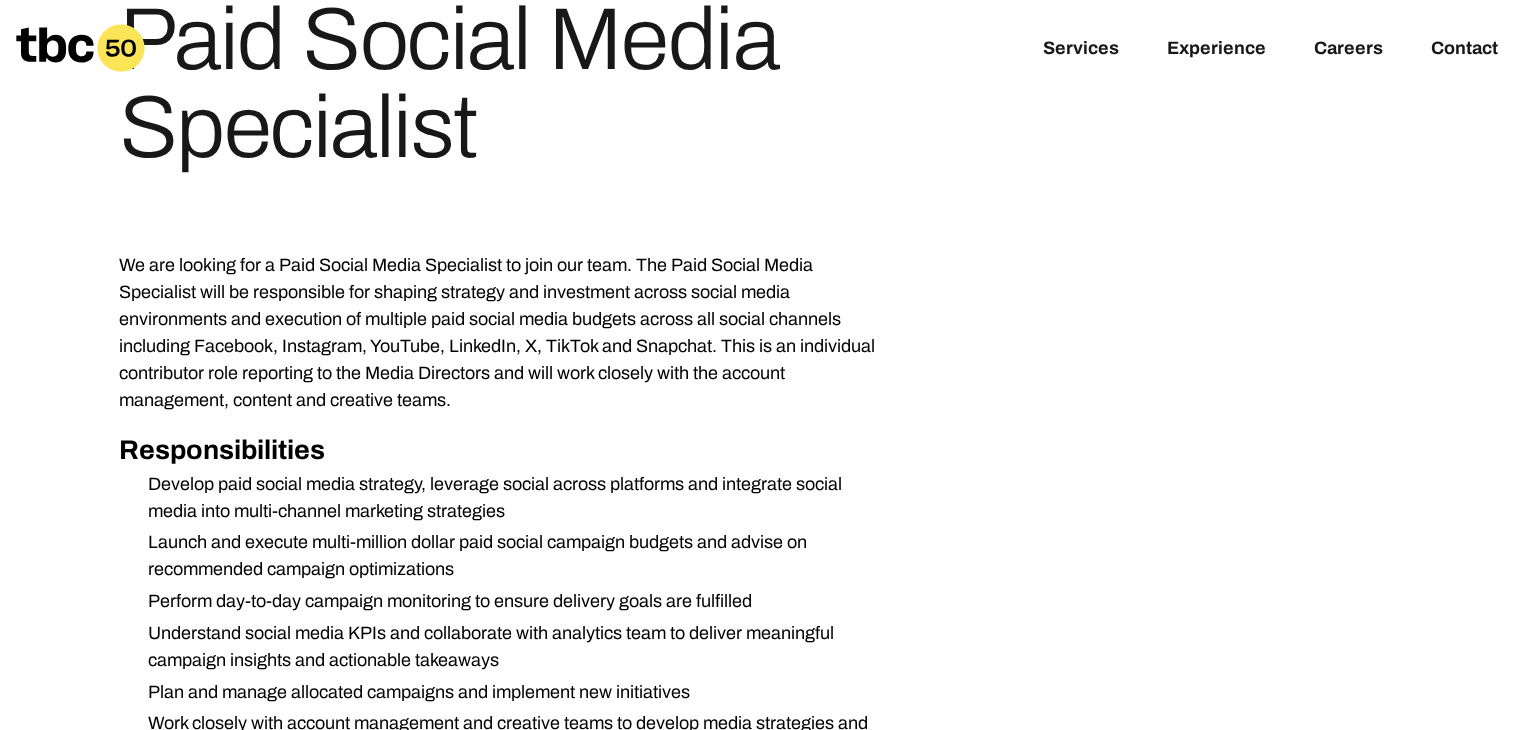 scroll, scrollTop: 0, scrollLeft: 0, axis: both 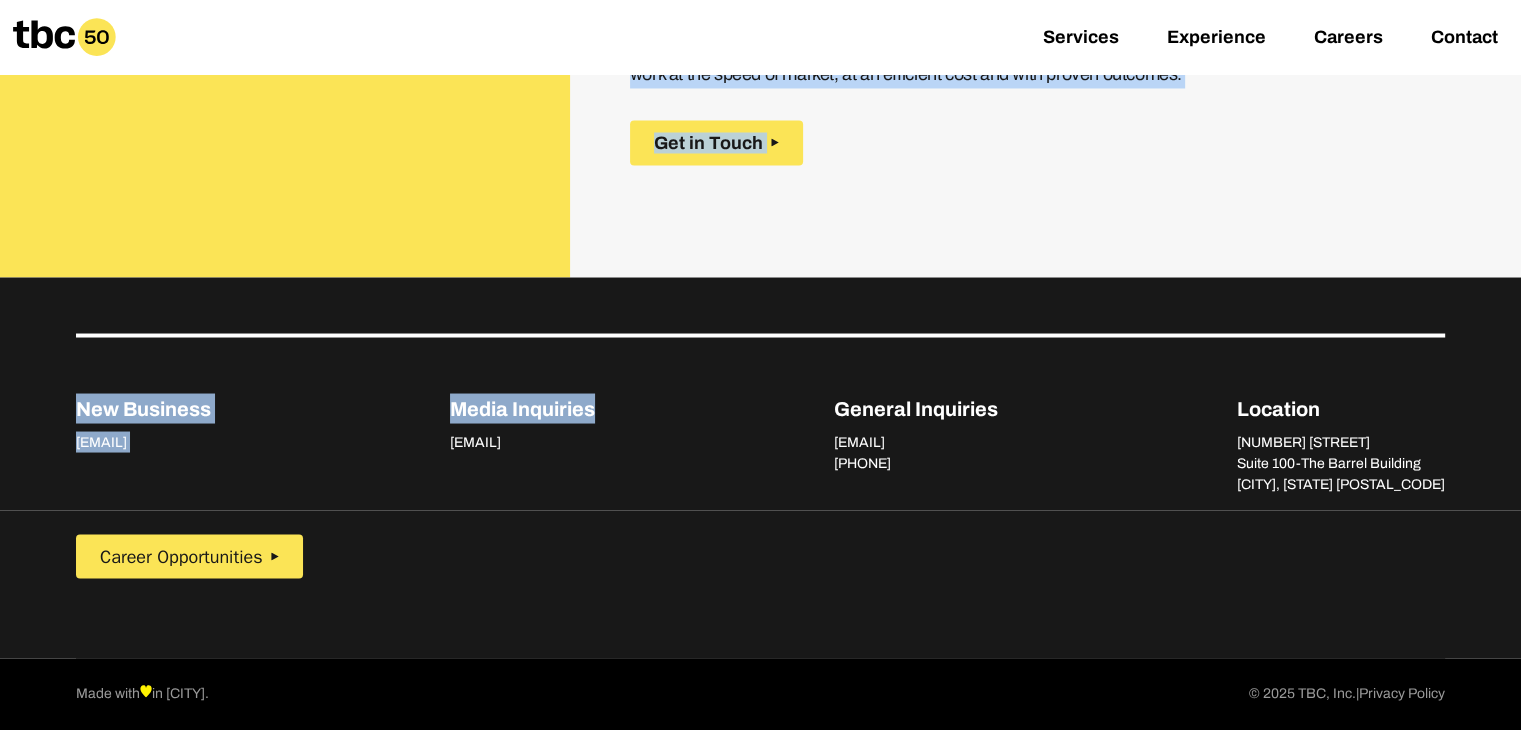drag, startPoint x: 88, startPoint y: 157, endPoint x: 644, endPoint y: 285, distance: 570.5436 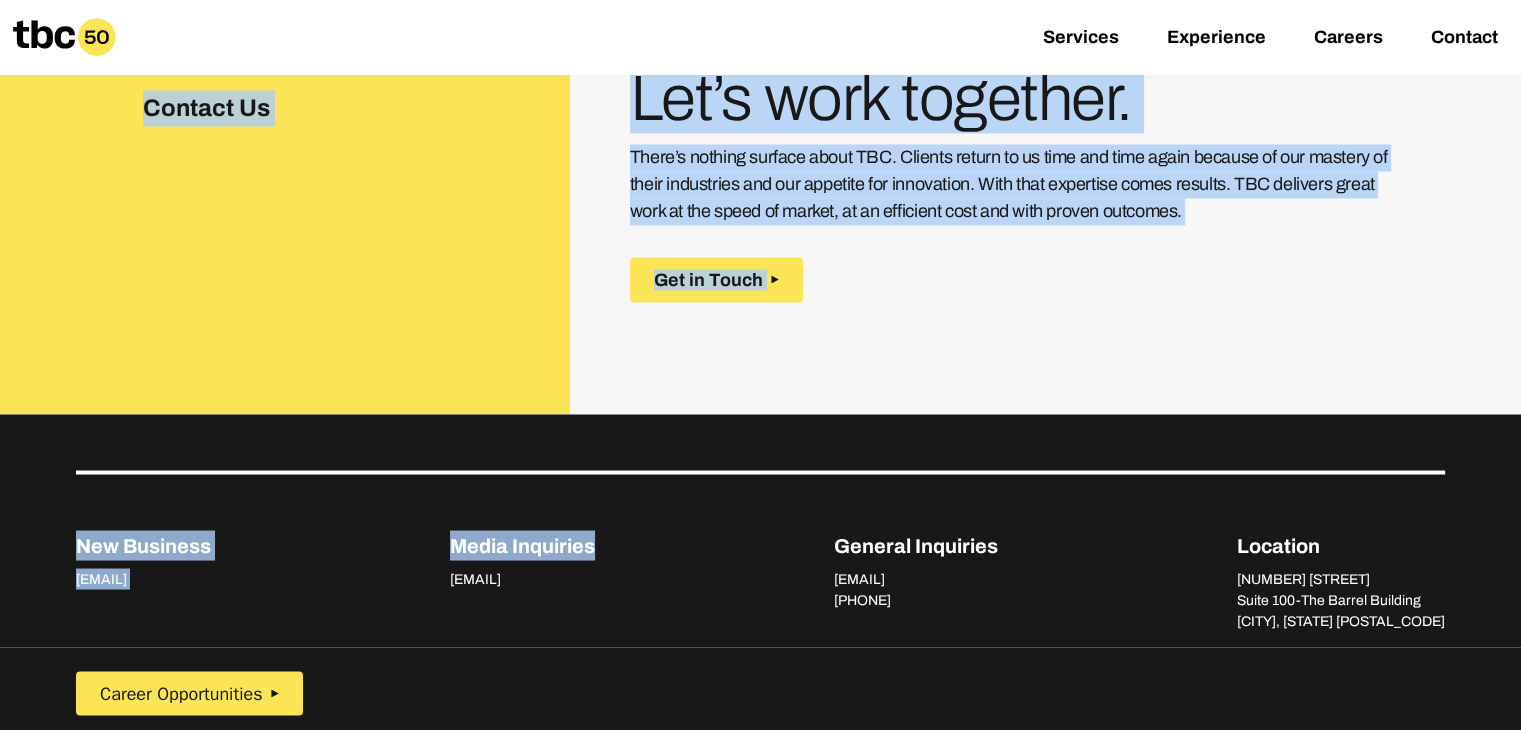 scroll, scrollTop: 3658, scrollLeft: 0, axis: vertical 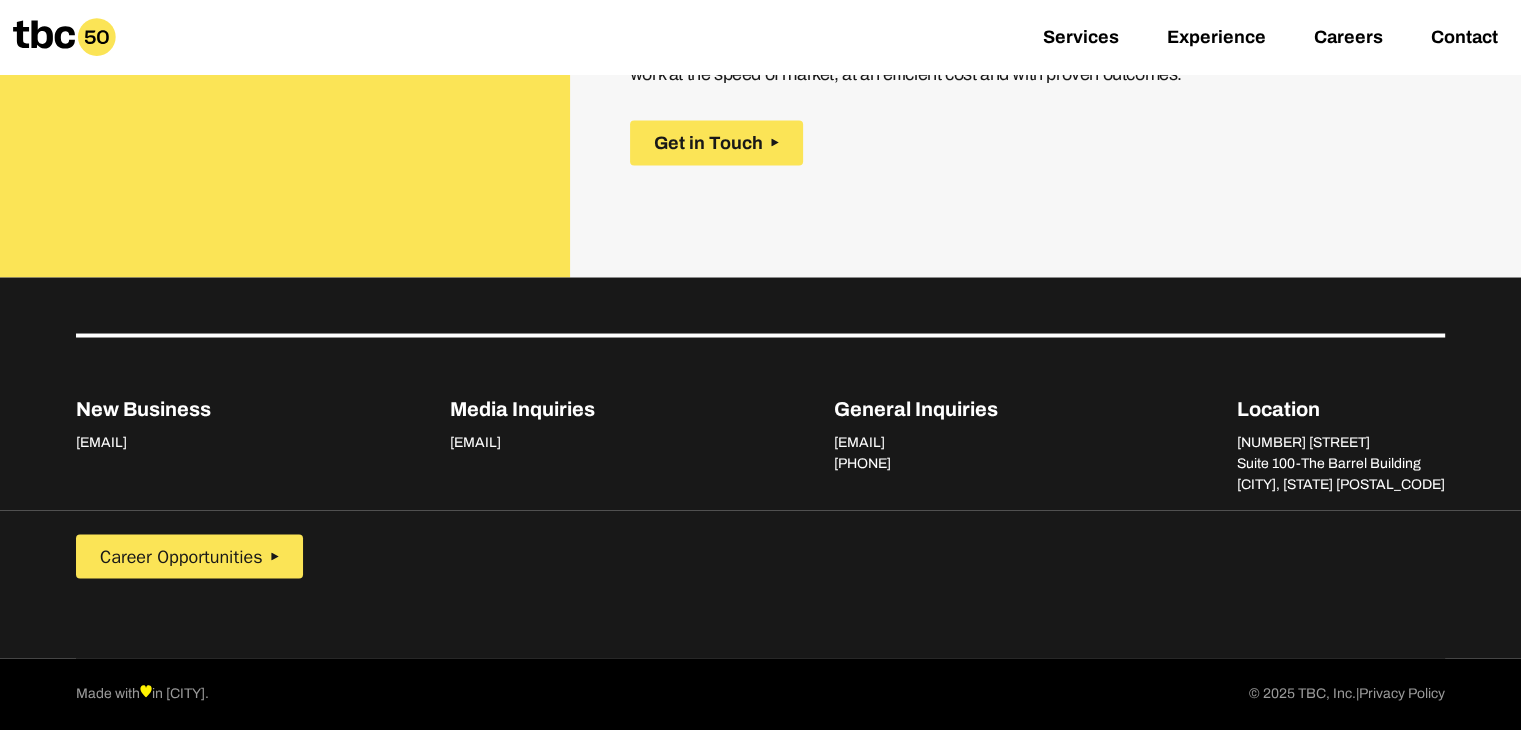 click on "New Business [EMAIL]
Media Inquiries [EMAIL]
General Inquiries [EMAIL]
[PHONE]
Location [NUMBER] [STREET]
Suite 100-The Barrel Building
[CITY],  [STATE] [POSTAL_CODE]" at bounding box center (760, 413) 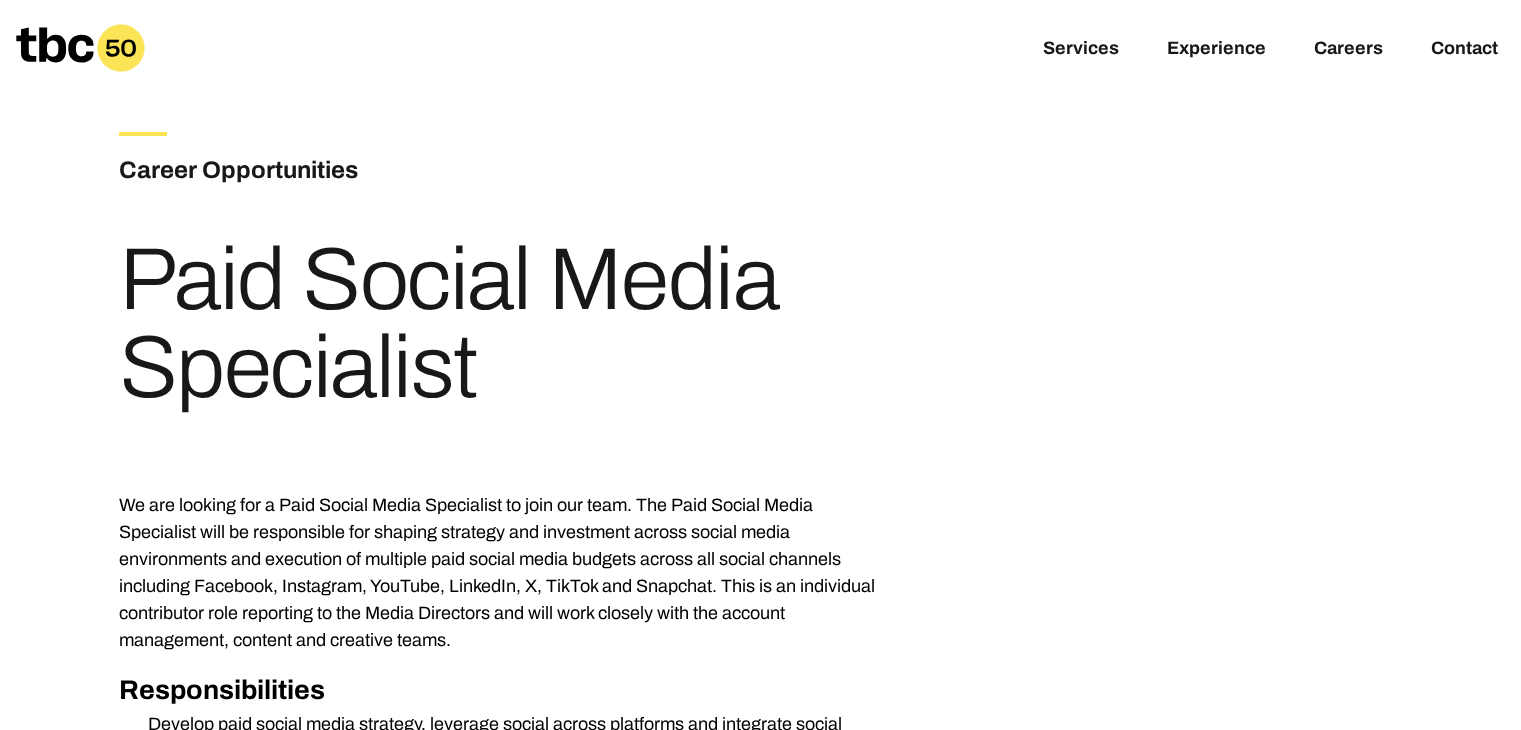 scroll, scrollTop: 0, scrollLeft: 0, axis: both 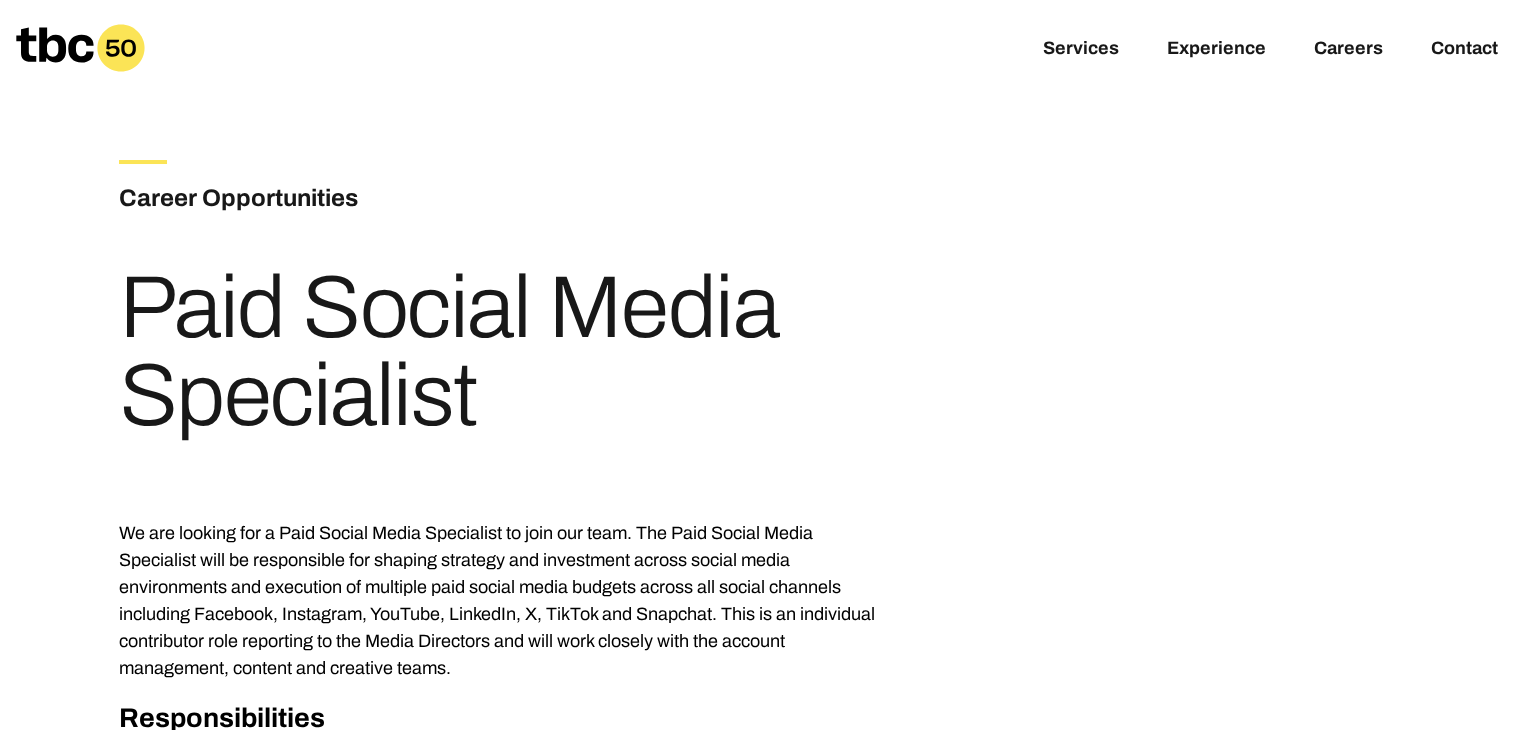 click 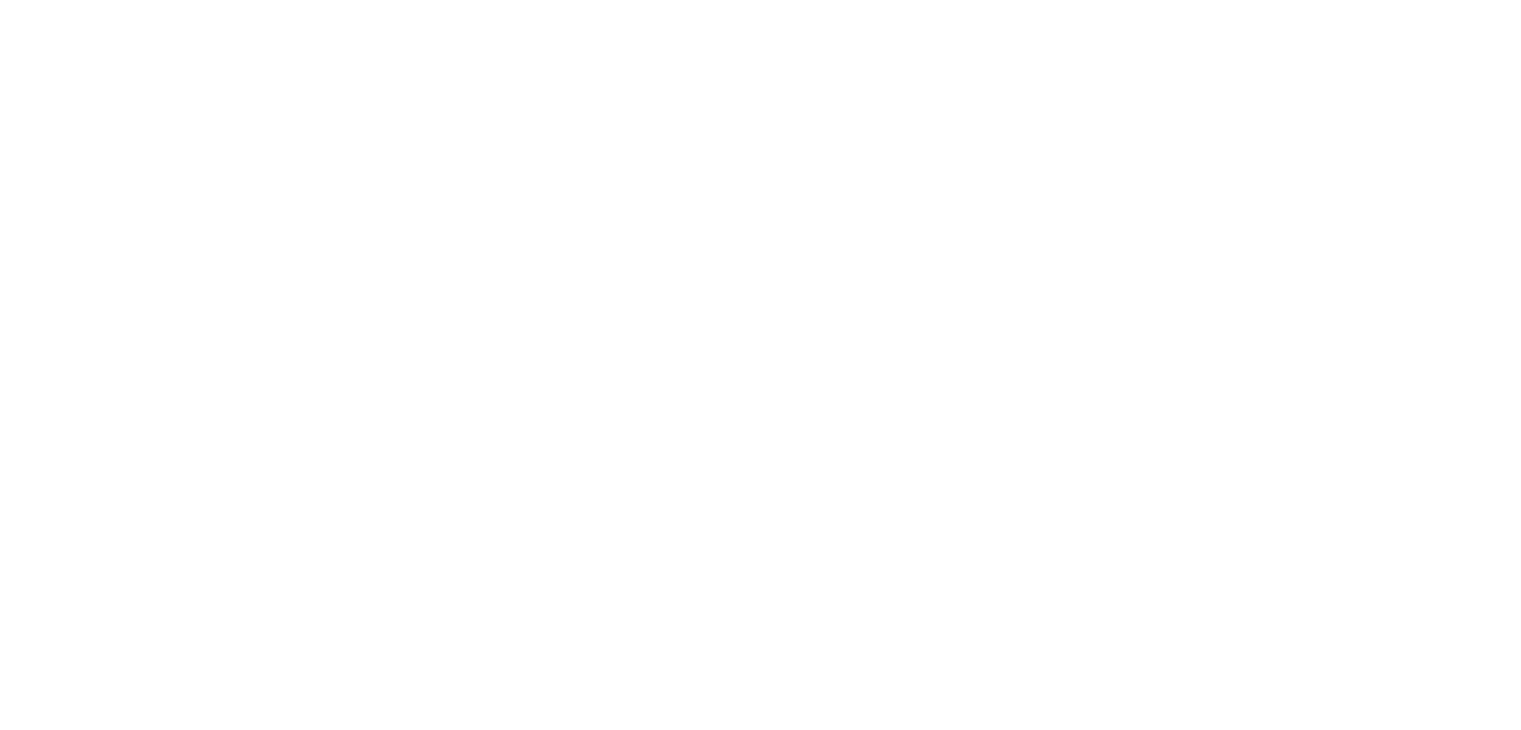 scroll, scrollTop: 67, scrollLeft: 0, axis: vertical 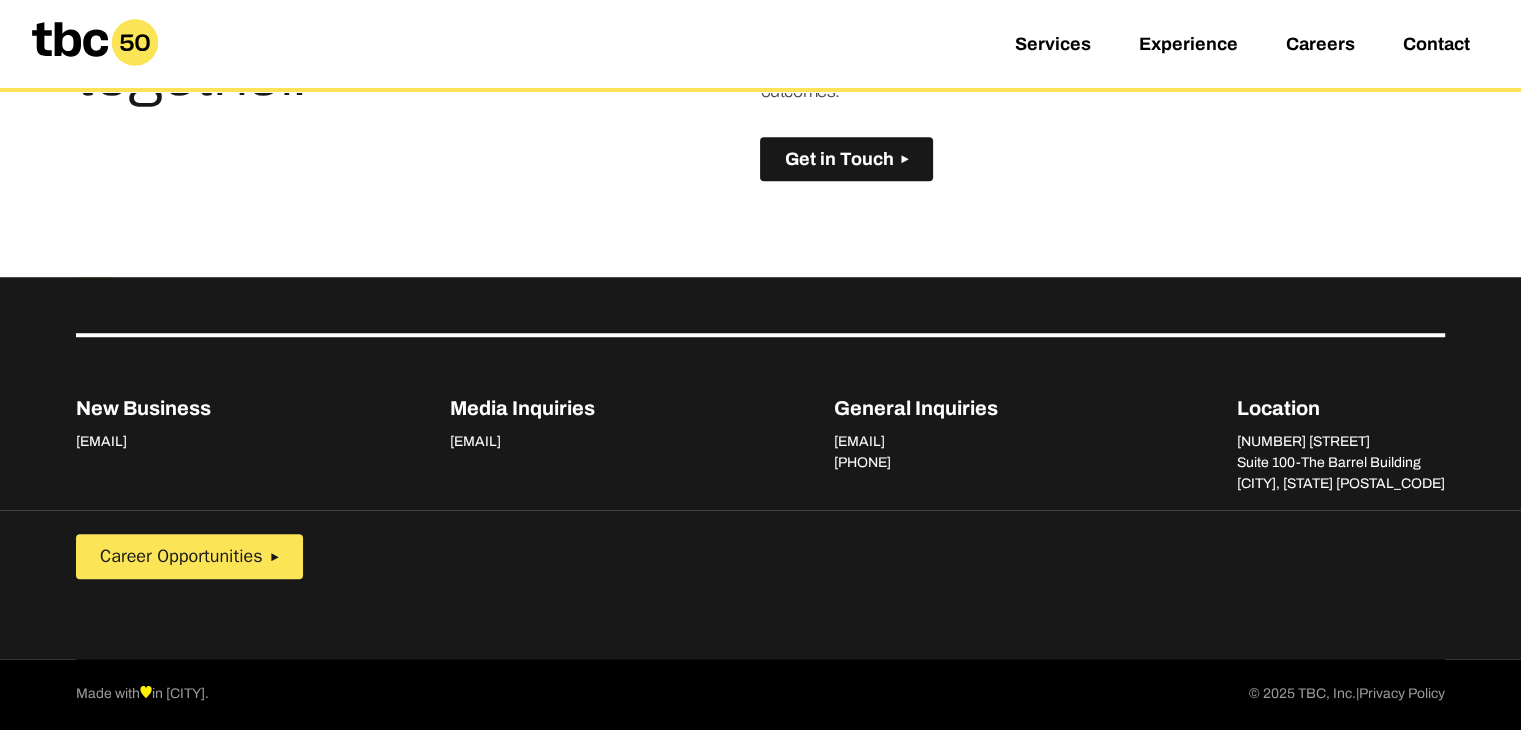 drag, startPoint x: 148, startPoint y: 671, endPoint x: 511, endPoint y: 190, distance: 602.60266 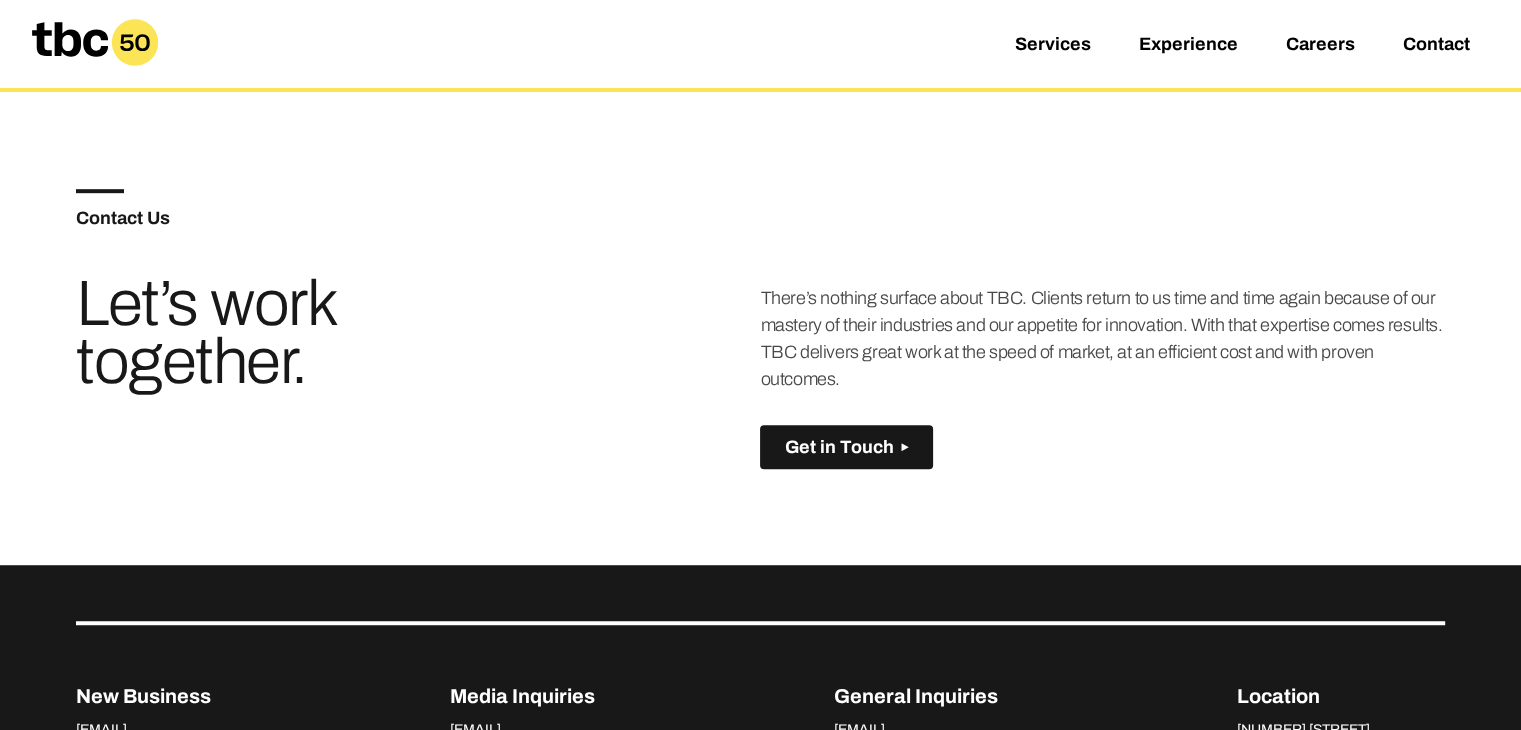 scroll, scrollTop: 1140, scrollLeft: 0, axis: vertical 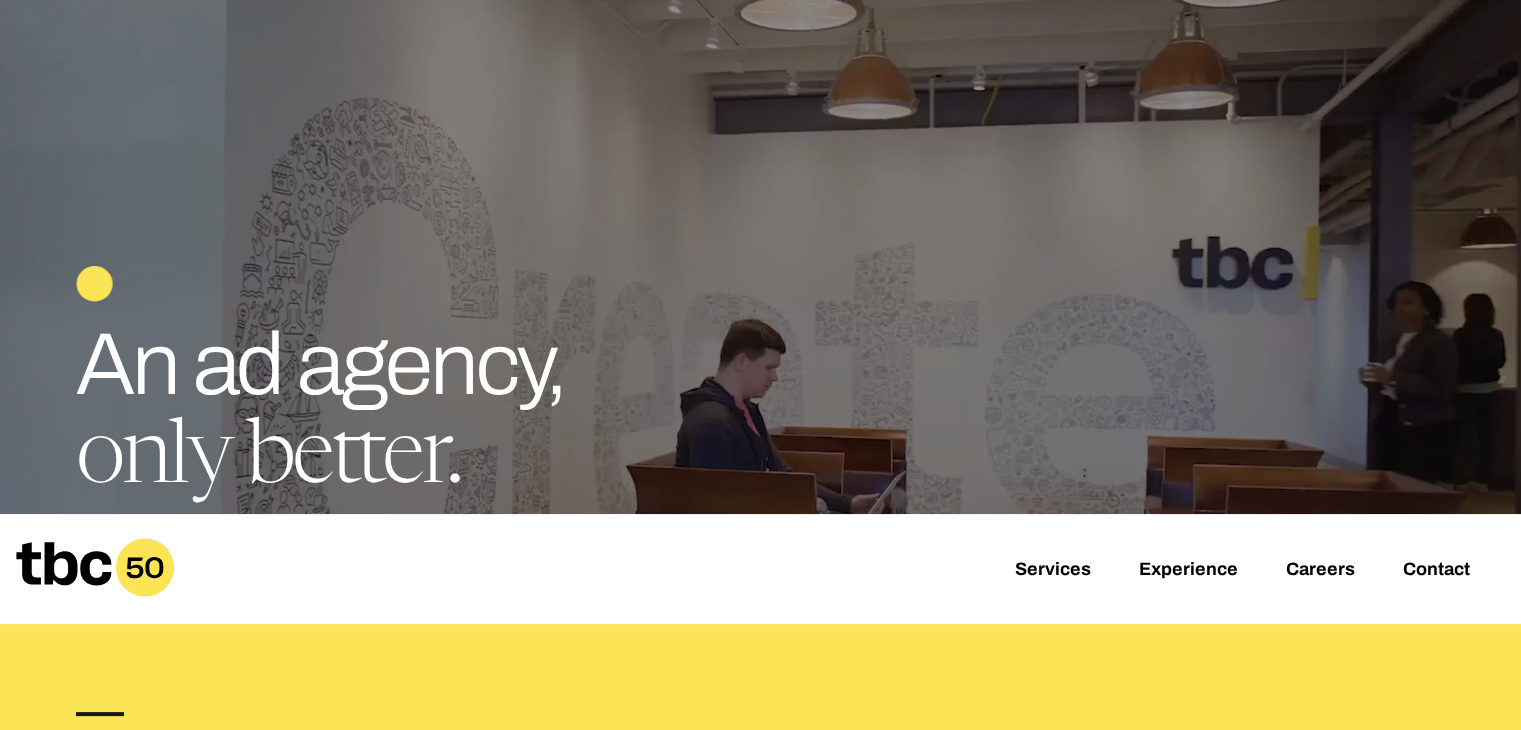 drag, startPoint x: 846, startPoint y: 393, endPoint x: 17, endPoint y: 102, distance: 878.59094 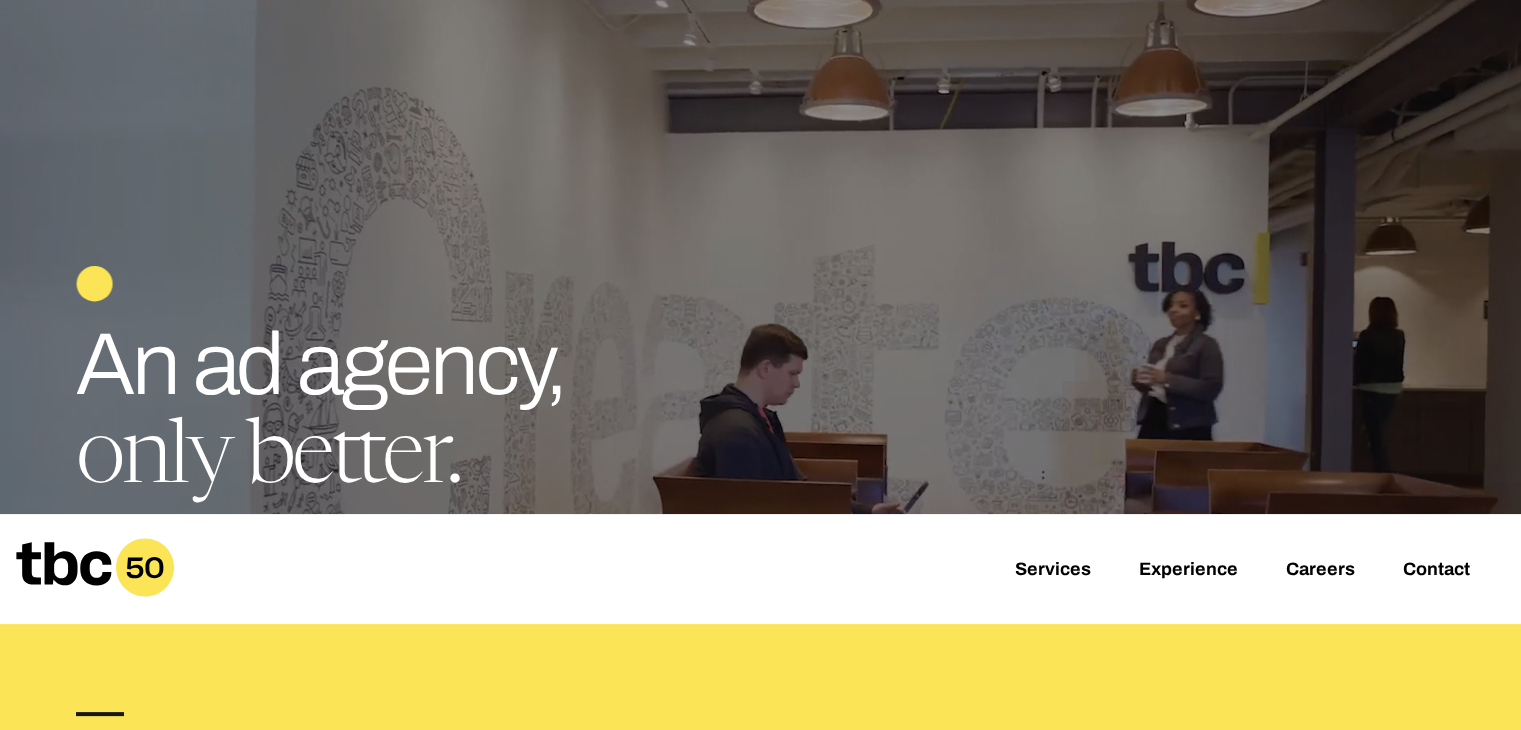 click on "Creative people work here.
An ad agency,
only better. Results first. Creative also first. Creative people work here.
An ad agency,
only better. Services Experience Careers Contact What We Do Whatever it takes.
The days of advertisers shouting from the rooftops are over. So, TBC works harder. We find the right audience, learn what drives and inspires them, then powerfully connect your brand with what they care about. We call this the Art & Science of Marketing and it means more targeted strategies, smarter media buys and stronger creative. And we use our proprietary AI approach to help amplify, accelerate, and boost all of it. That's what makes our work, work and helps take your brand to the next level.
See What We Do Created with Sketch. Contact Us Let’s work together. Get in Touch Created with Sketch. New Business [EMAIL]
Media Inquiries [EMAIL]
General Inquiries [EMAIL]
[PHONE]
Location [NUMBER] [STREET]
Suite 100-The Barrel Building" at bounding box center [760, 977] 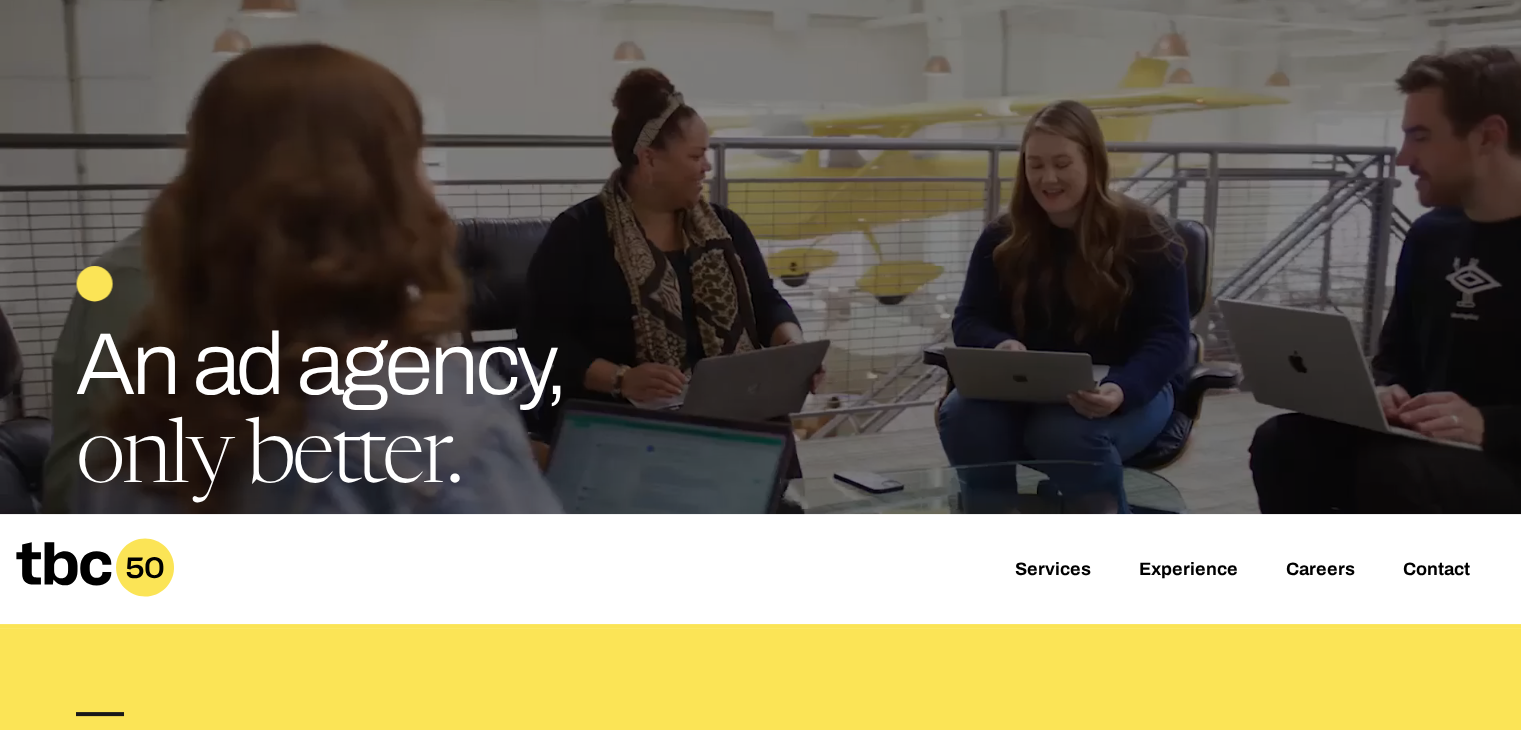 copy on "Services Experience Careers Contact What We Do Whatever it takes.
The days of advertisers shouting from the rooftops are over. So, TBC works harder. We find the right audience, learn what drives and inspires them, then powerfully connect your brand with what they care about. We call this the Art & Science of Marketing and it means more targeted strategies, smarter media buys and stronger creative. And we use our proprietary AI approach to help amplify, accelerate, and boost all of it. That's what makes our work, work and helps take your brand to the next level.
See What We Do Created with Sketch. Contact Us Let’s work together.
There’s nothing surface about TBC. Clients return to us time and time again because of our mastery of their industries and our appetite for innovation. With that expertise comes results. TBC delivers great work at the speed of market, at an efficient cost and with proven outcomes." 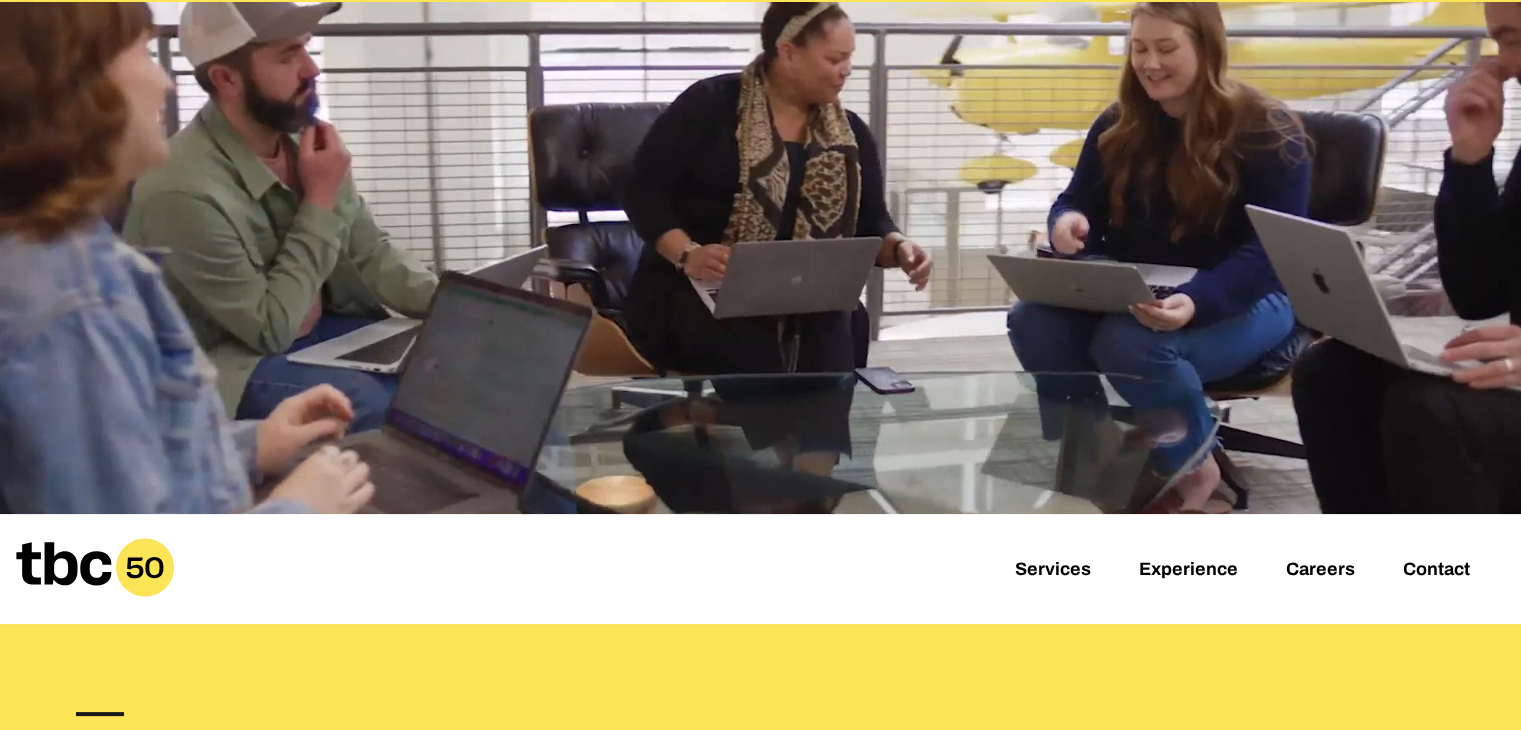 scroll, scrollTop: 0, scrollLeft: 0, axis: both 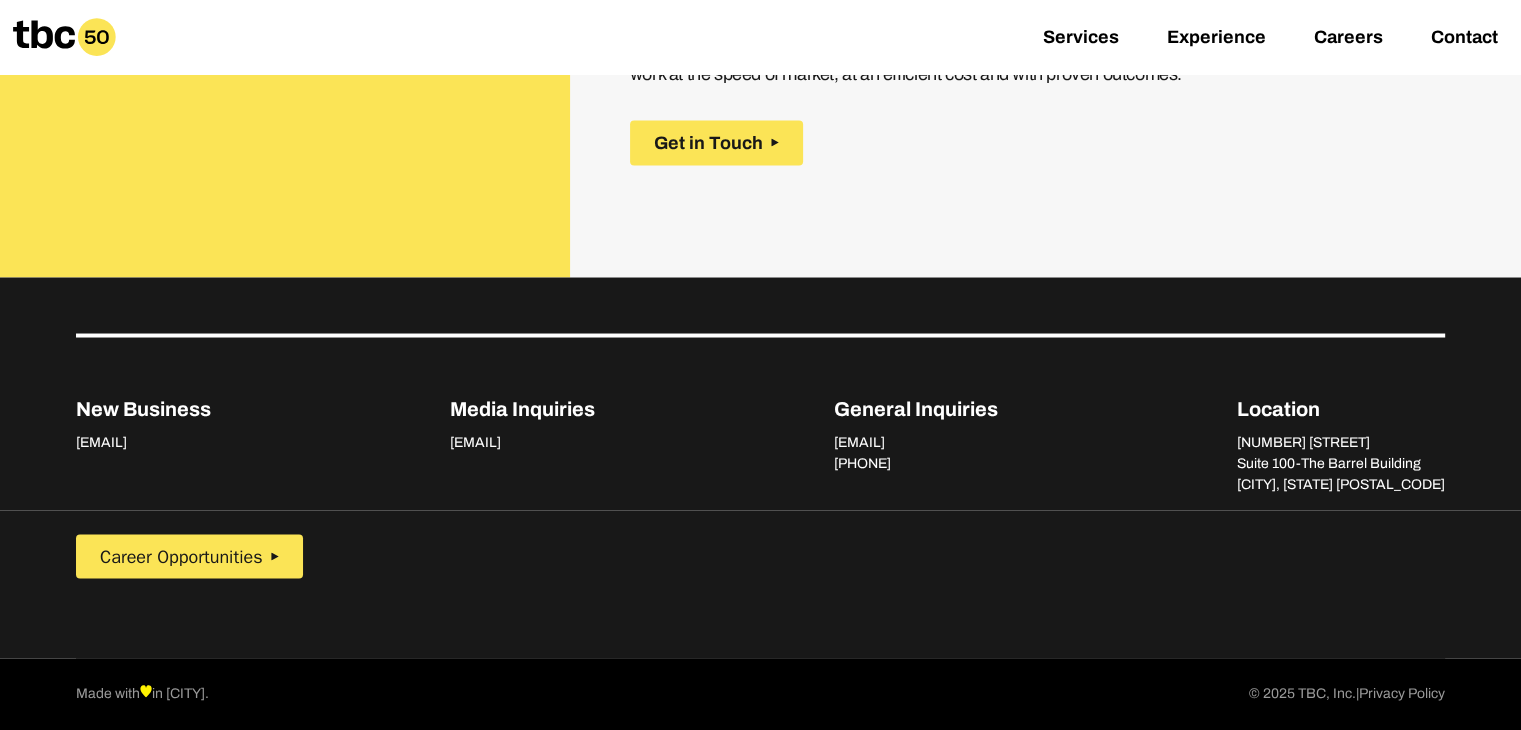 drag, startPoint x: 115, startPoint y: 176, endPoint x: 529, endPoint y: 518, distance: 536.99164 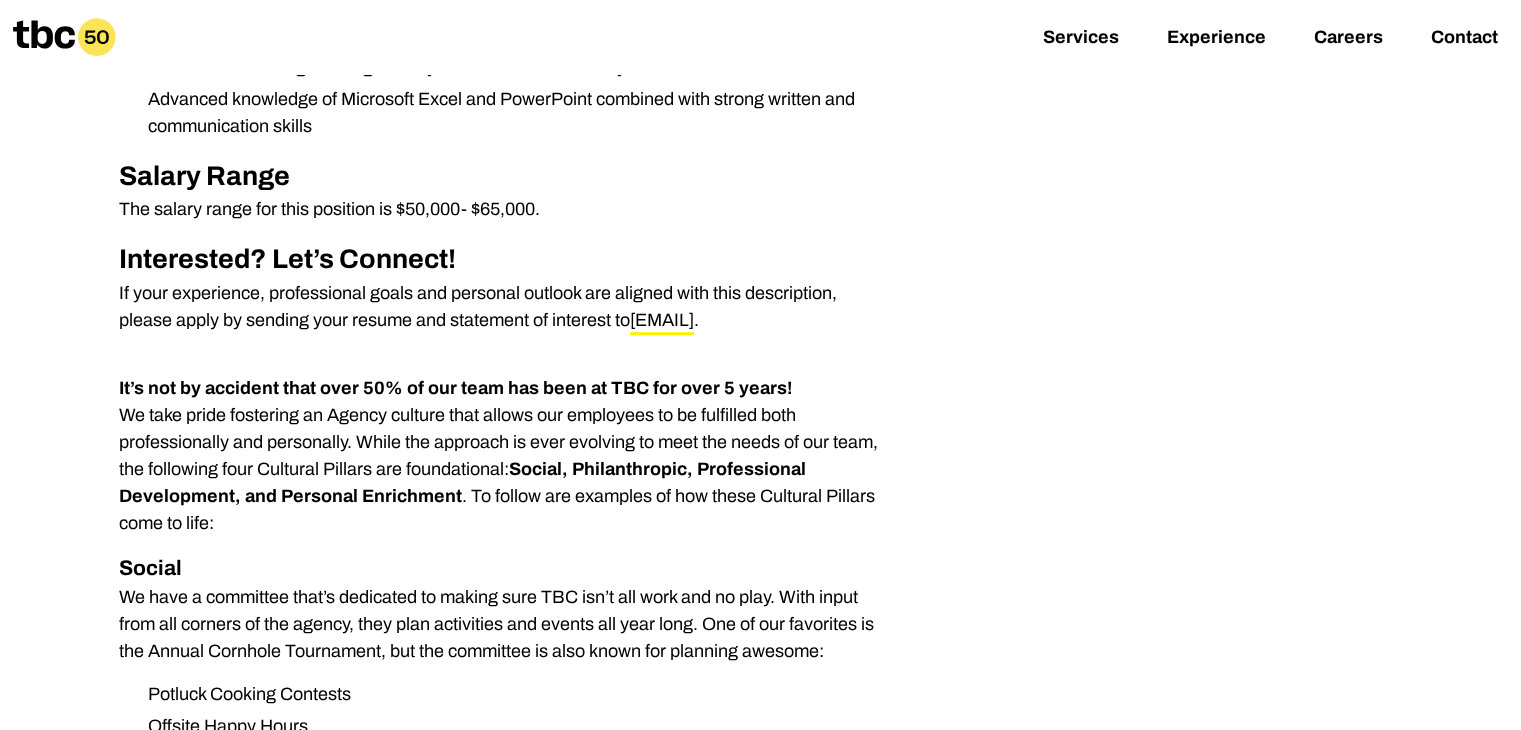 scroll, scrollTop: 1416, scrollLeft: 0, axis: vertical 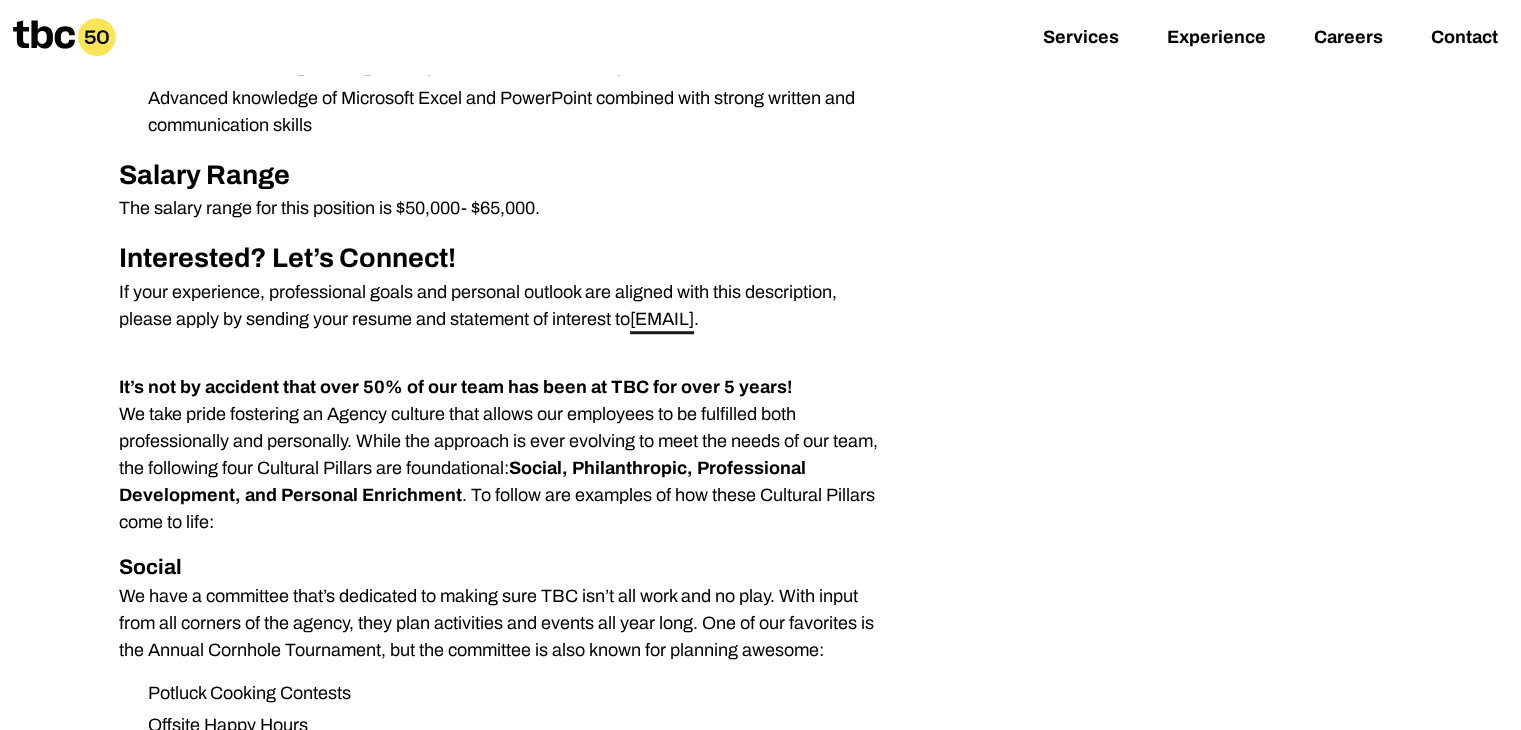 click on "[EMAIL]" at bounding box center (662, 321) 